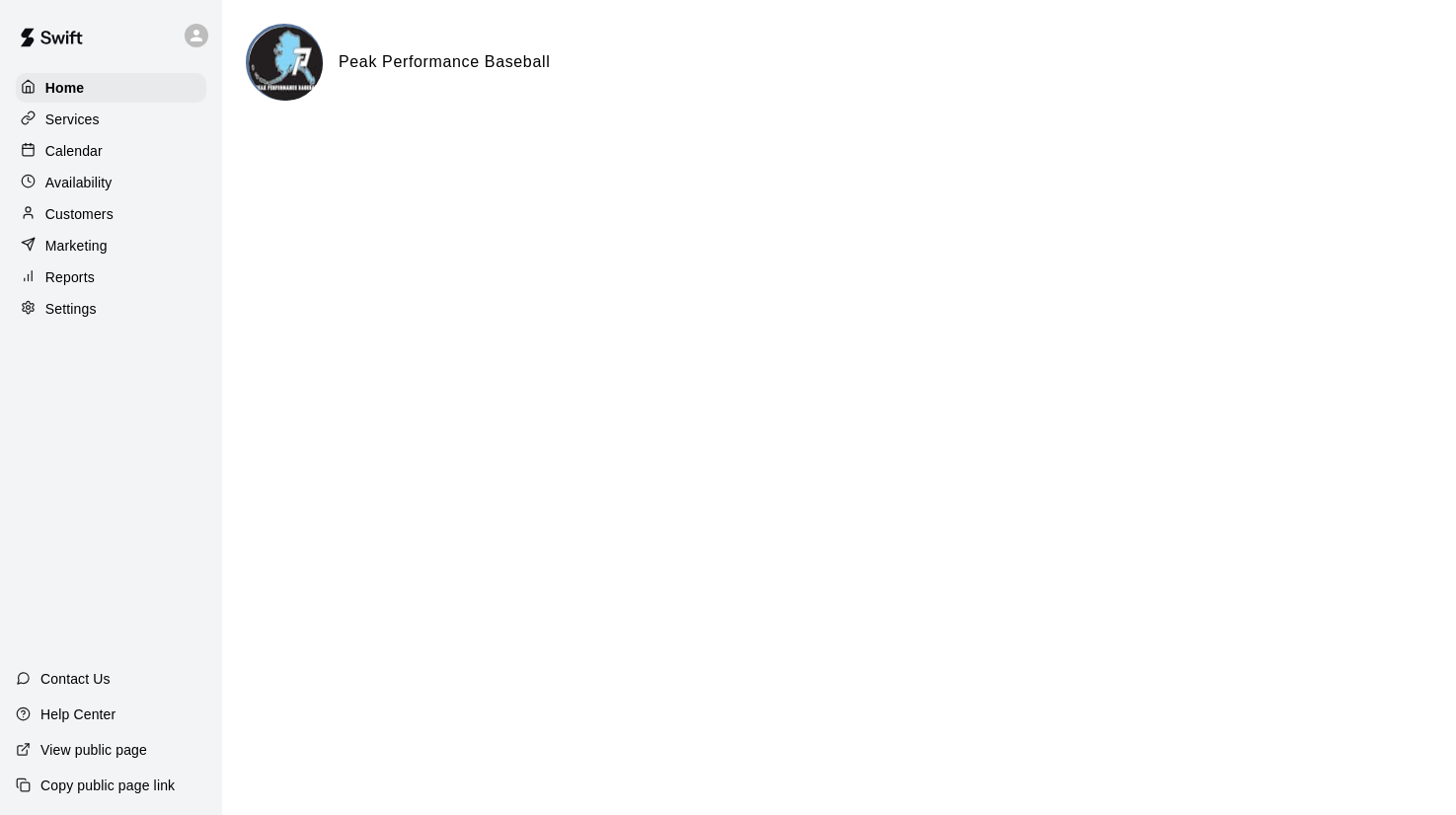 scroll, scrollTop: 0, scrollLeft: 0, axis: both 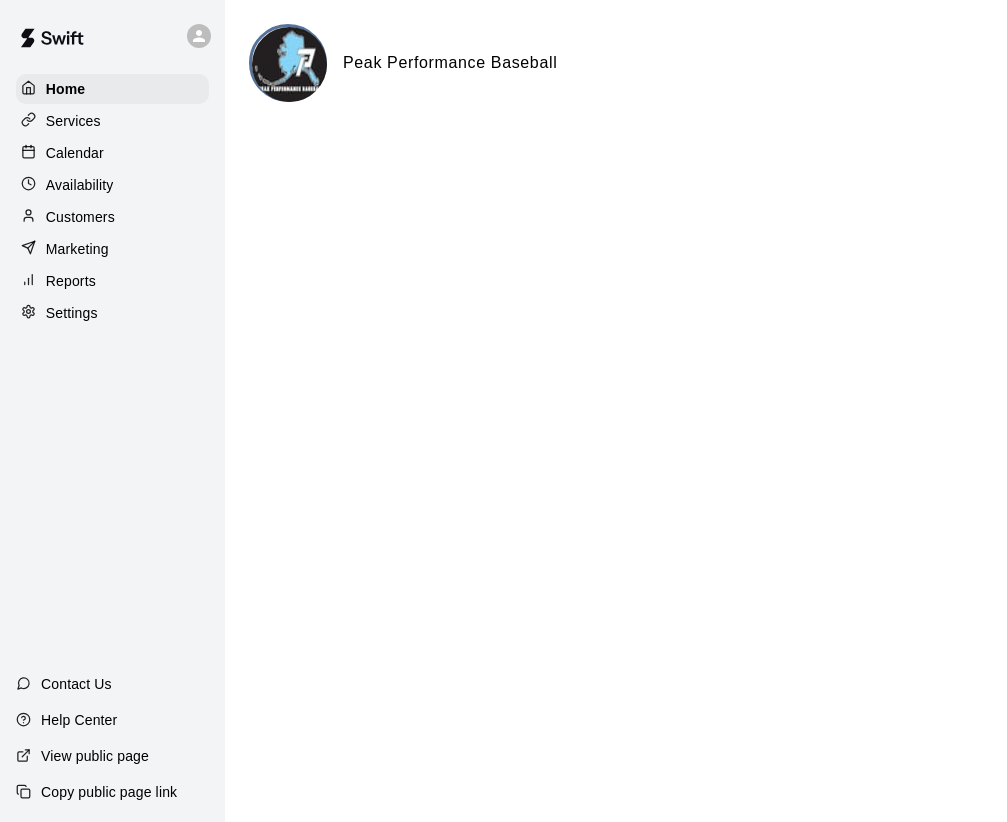 click on "Reports" at bounding box center (71, 281) 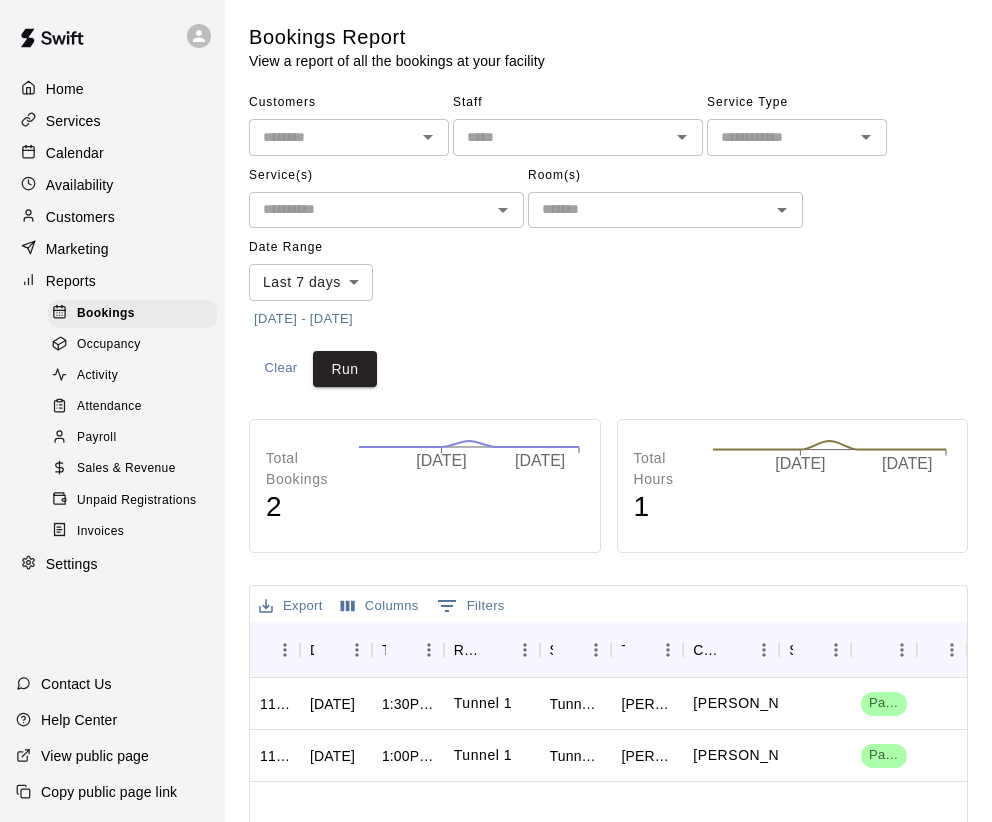 click on "Occupancy" at bounding box center (132, 345) 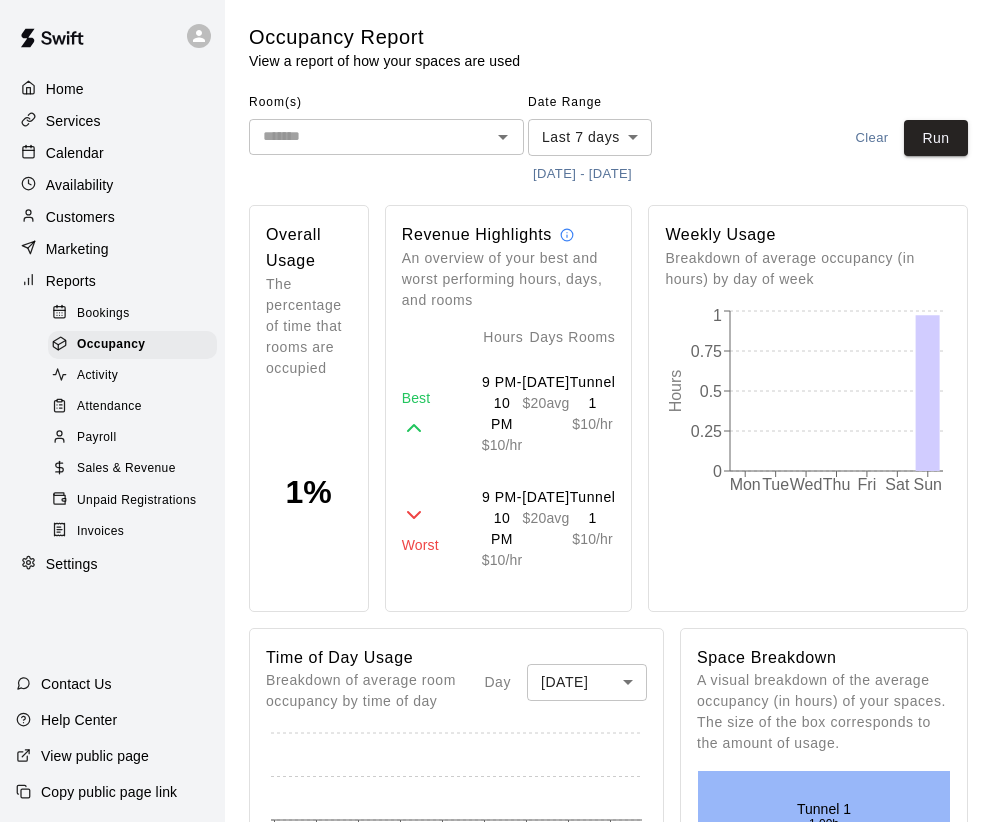 click on "Activity" at bounding box center (132, 376) 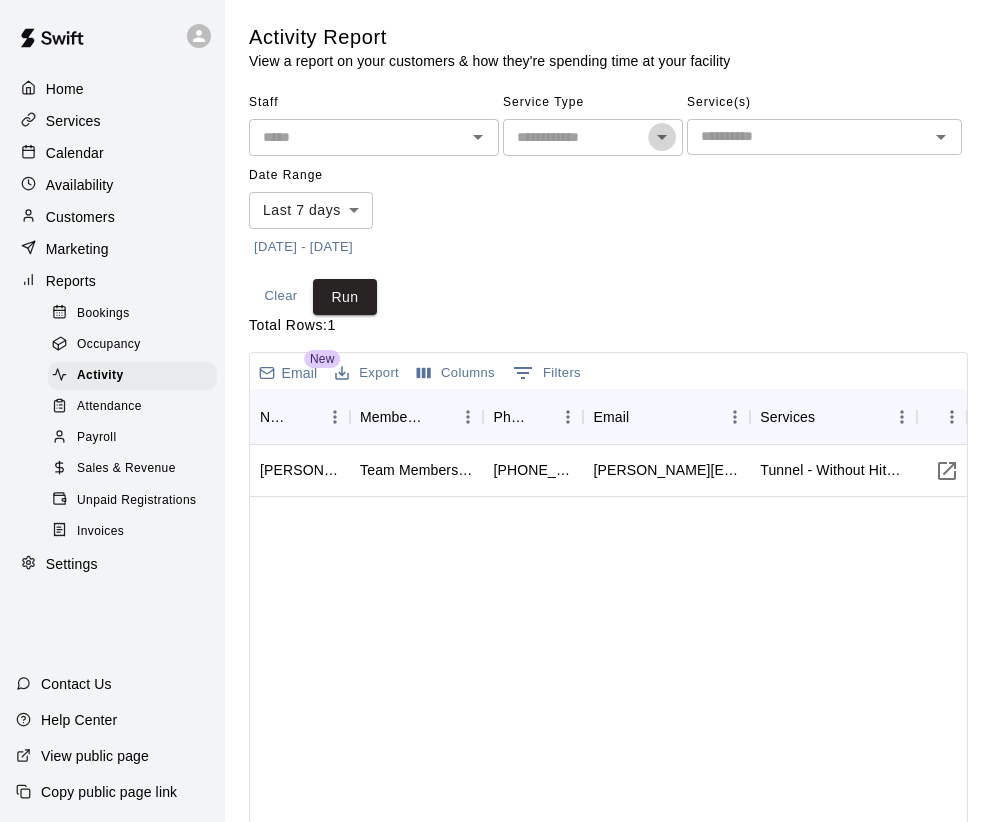 click 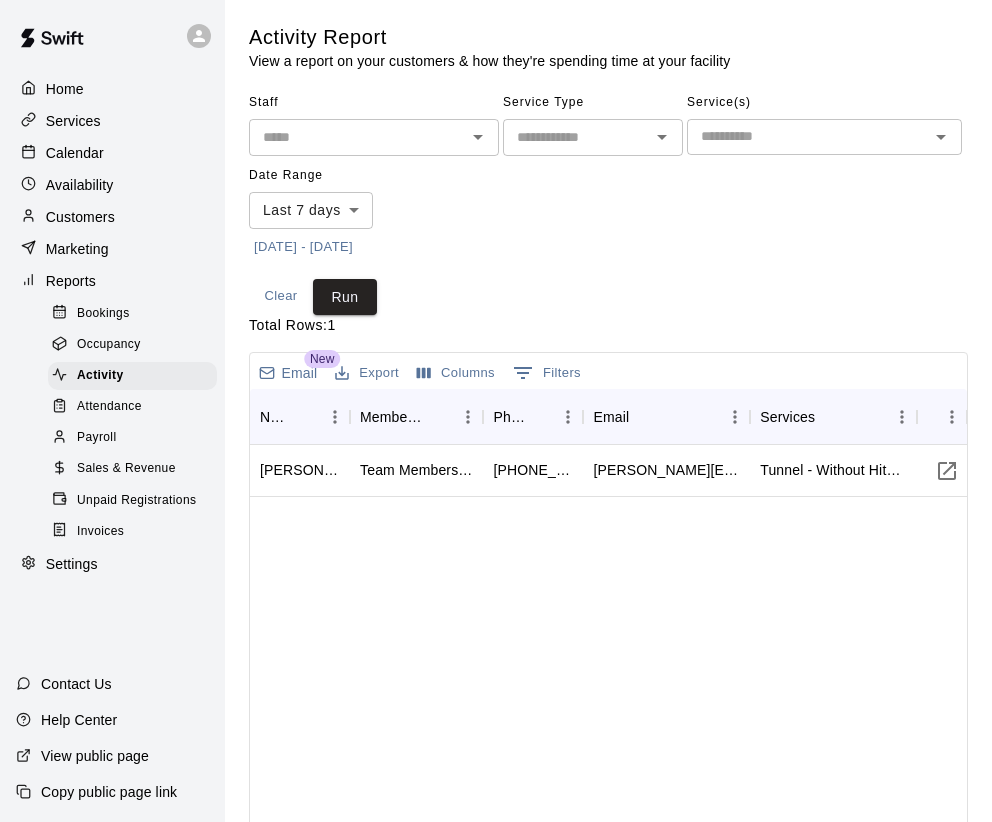 click on "Staff ​ Service Type ​ Service(s) ​ Date Range Last 7 days **** ​ [DATE] - [DATE]" at bounding box center (608, 175) 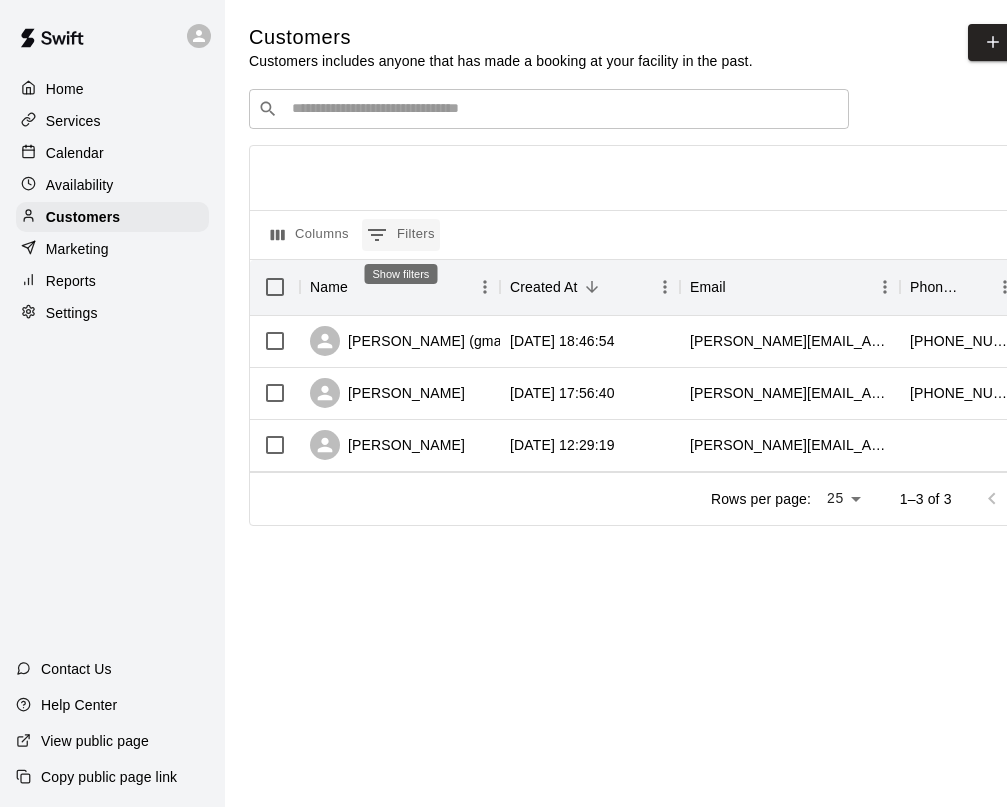 click 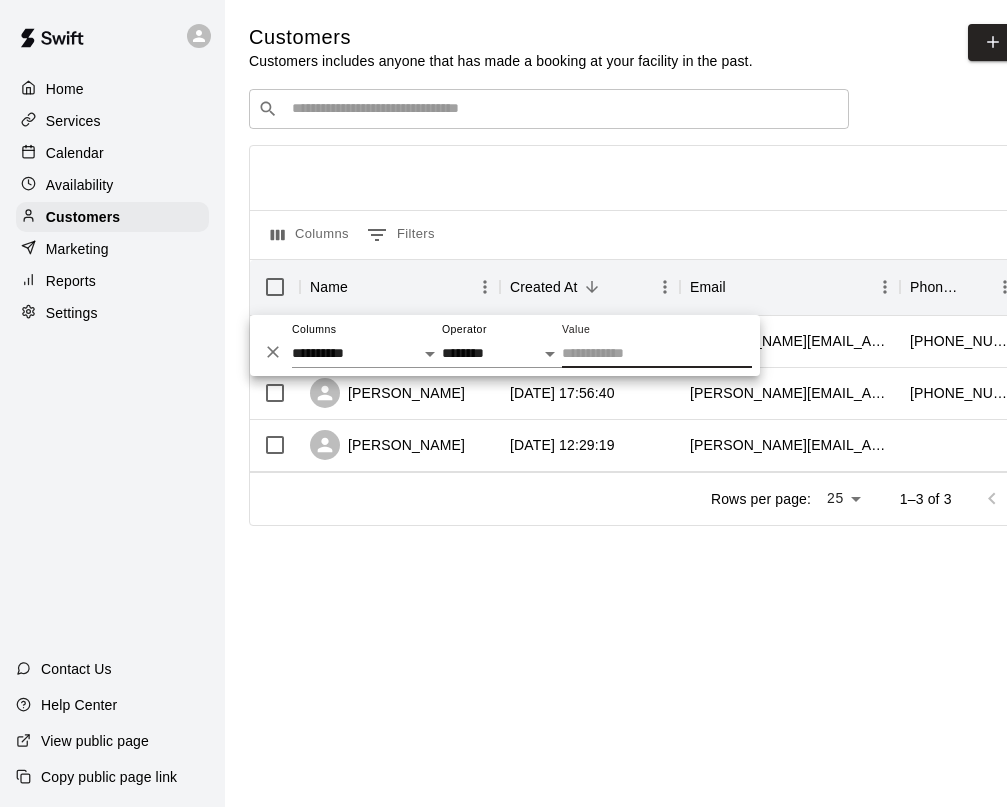 click on "Value" at bounding box center (657, 353) 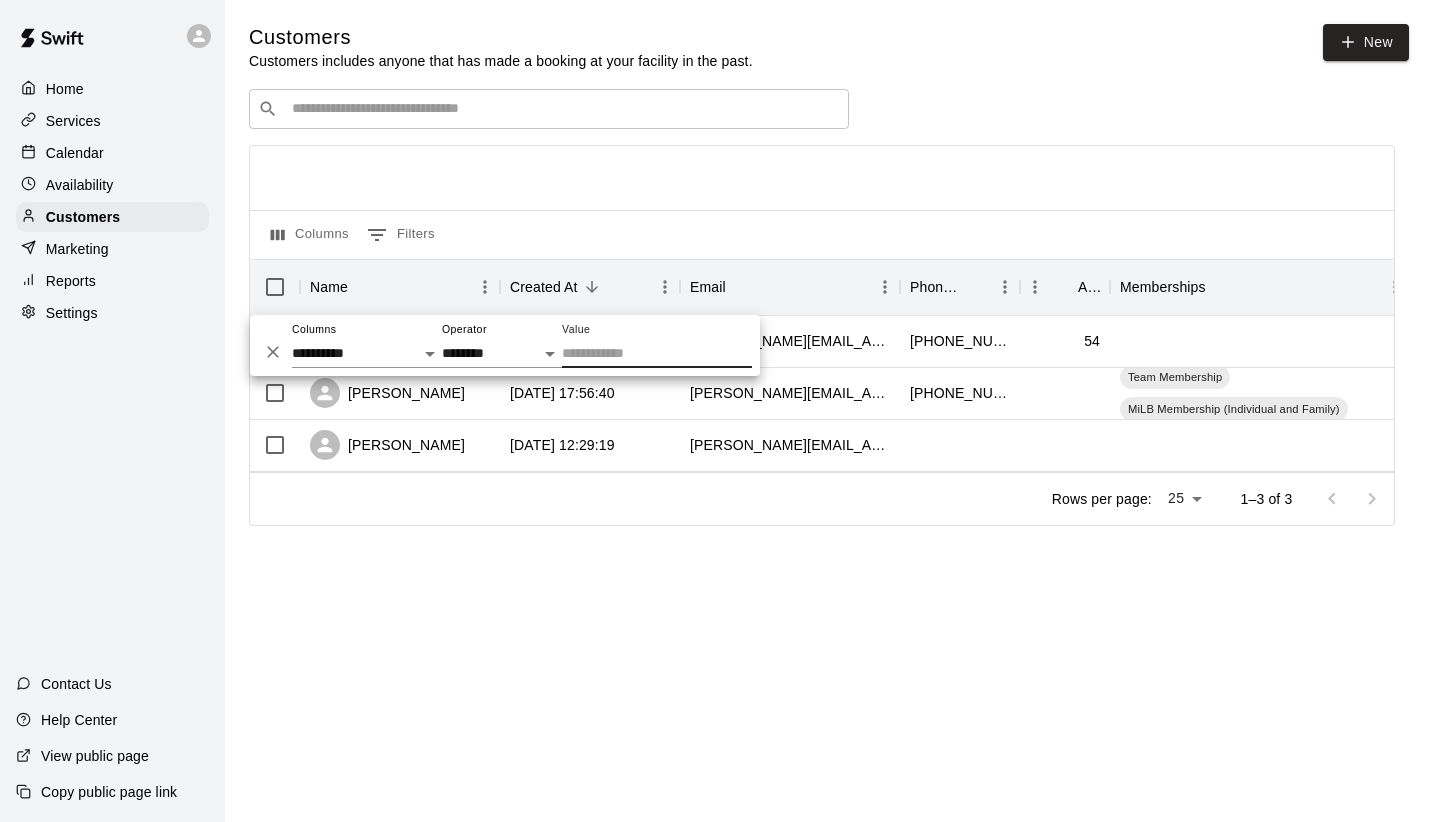 drag, startPoint x: 863, startPoint y: 635, endPoint x: 821, endPoint y: 619, distance: 44.94441 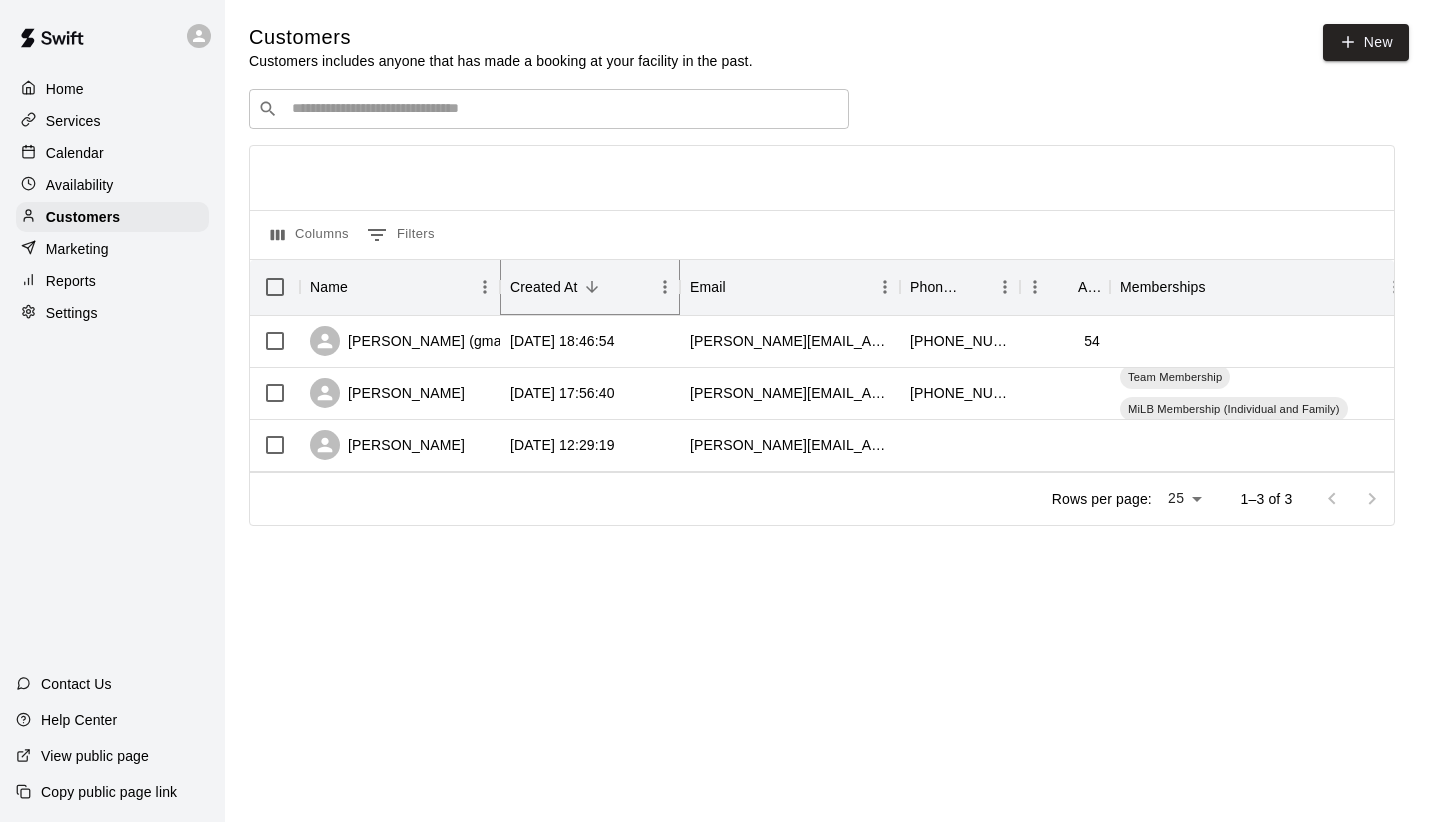 click 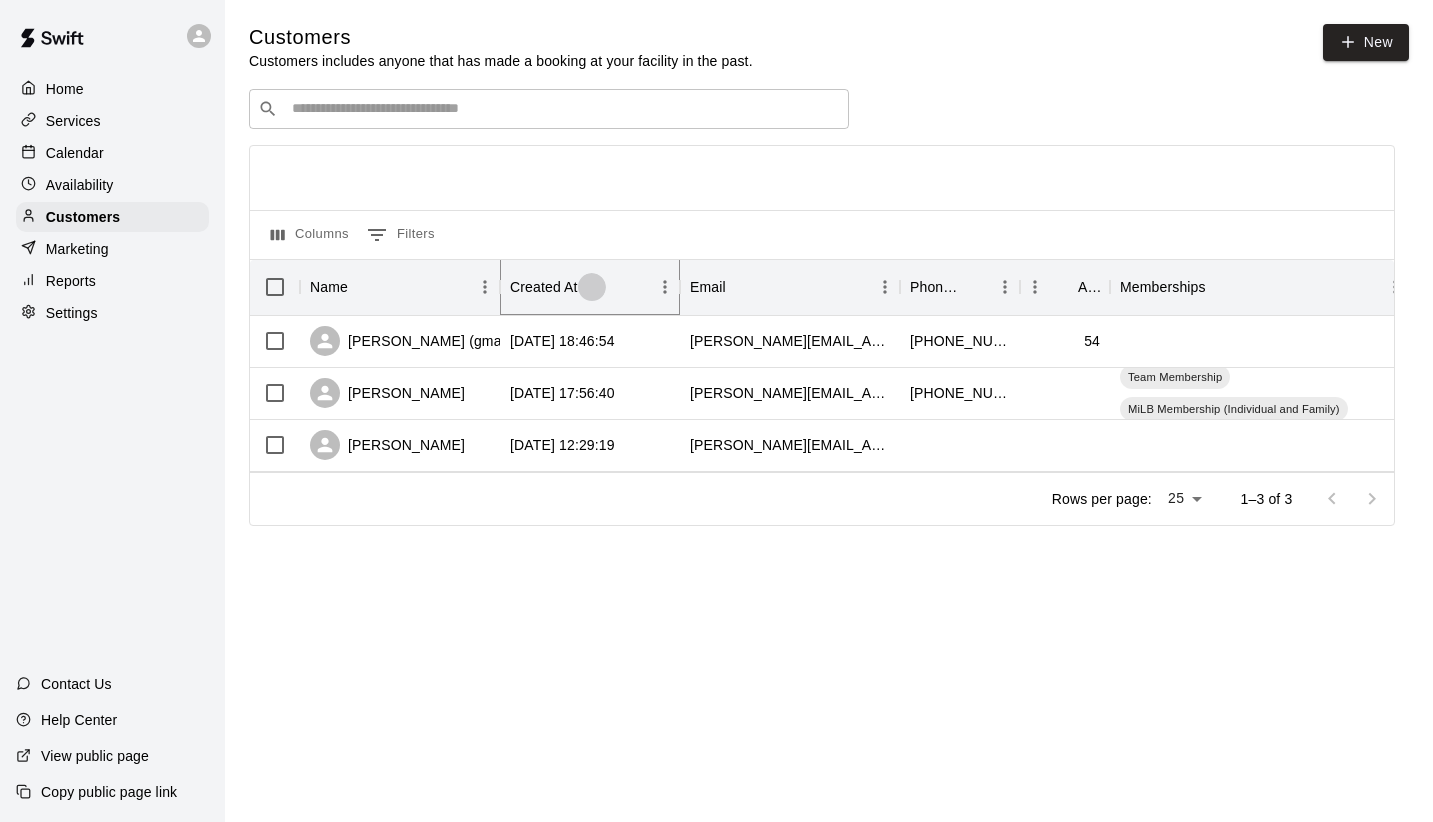 click 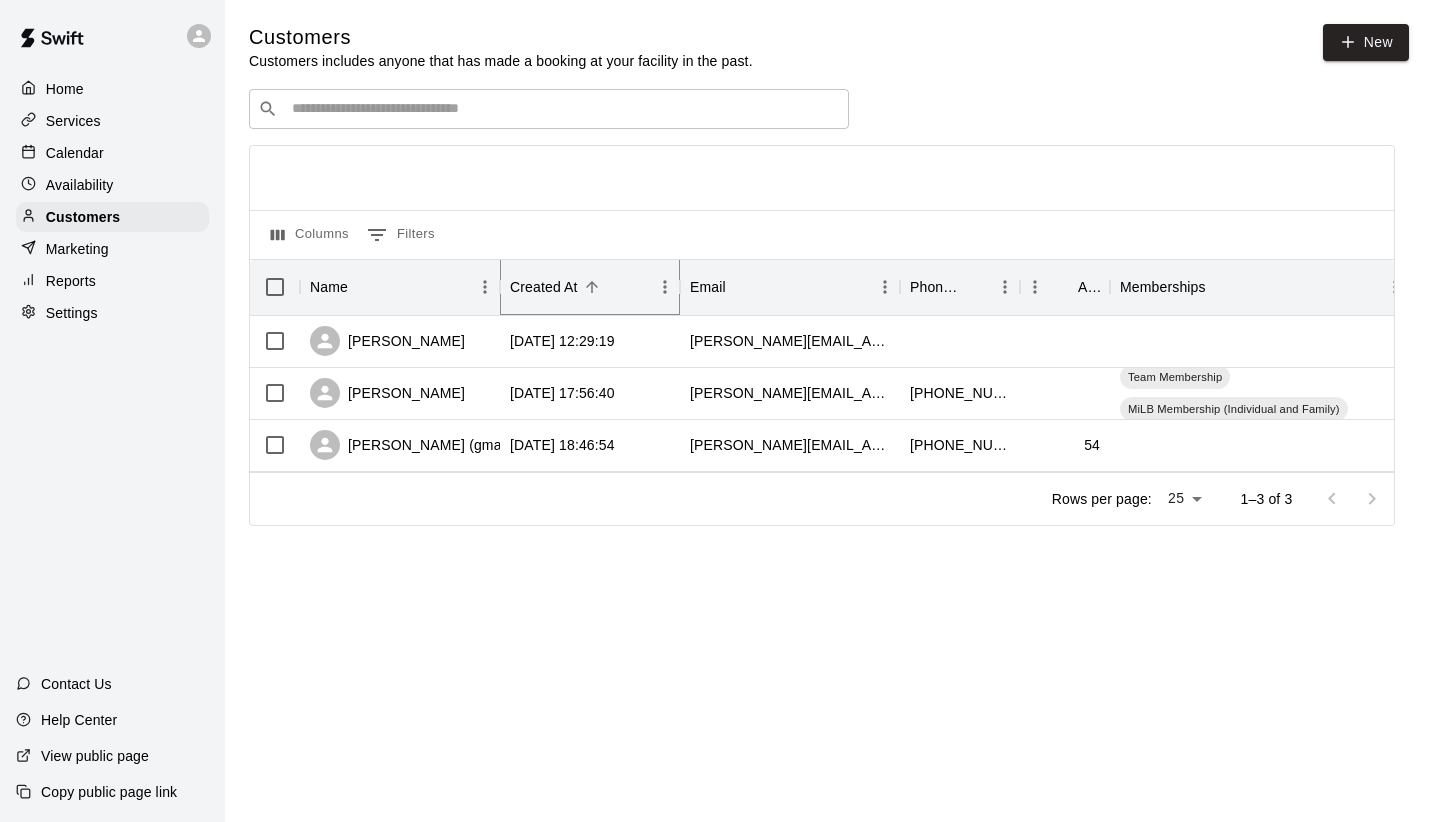 click 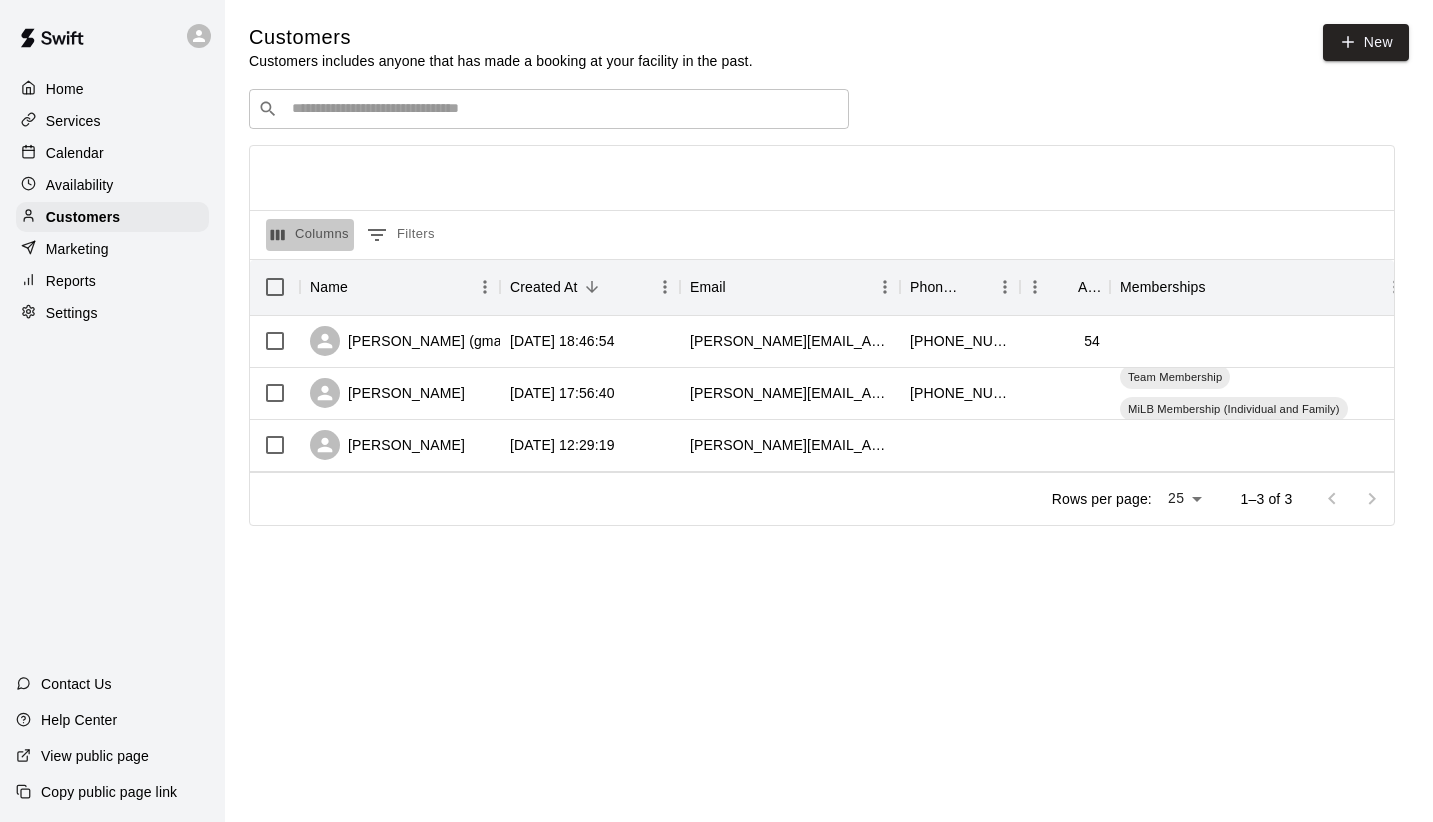 click 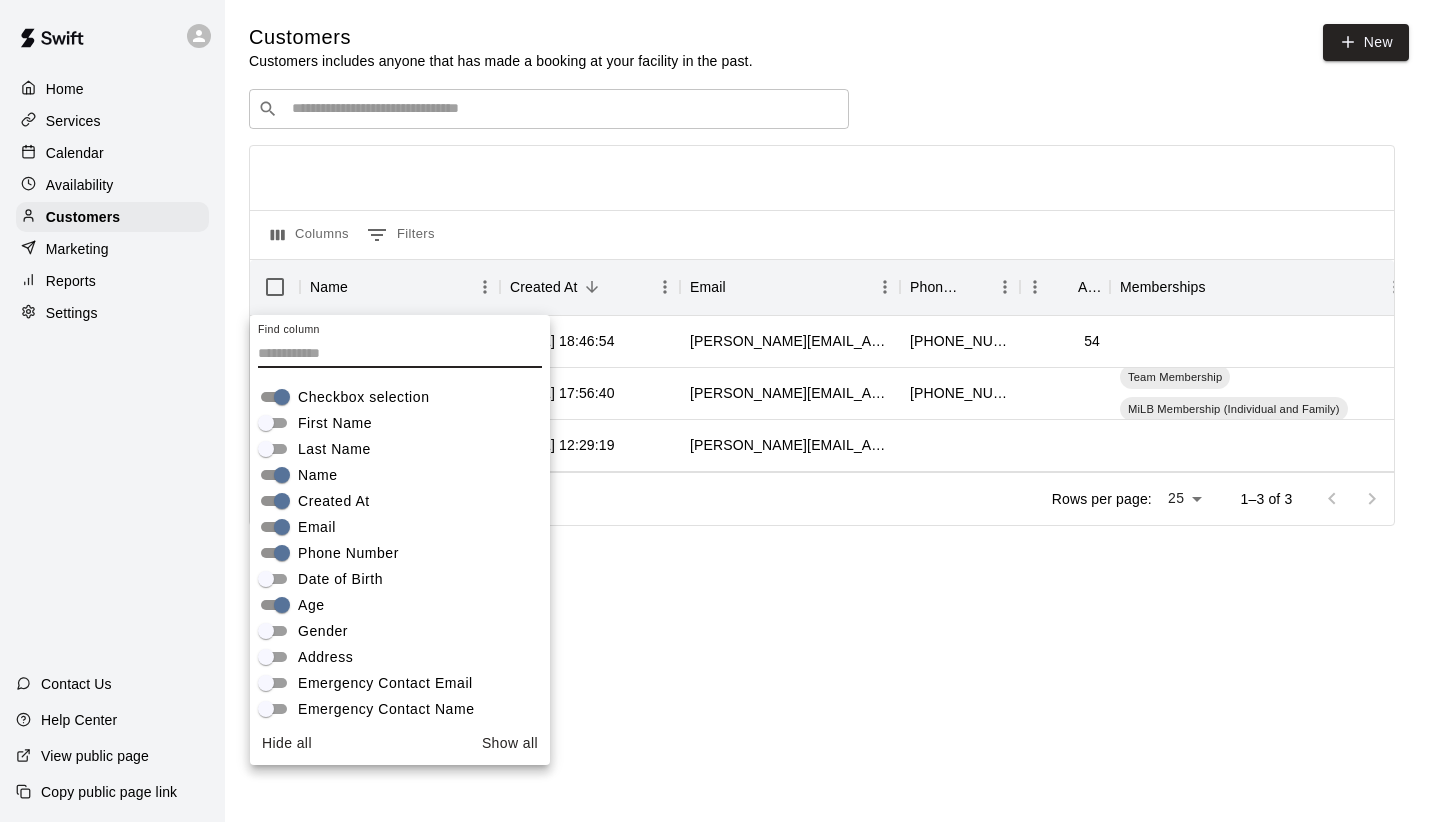 click on "Customers Customers includes anyone that has made a booking at your facility in the past.   New ​ ​ Columns 0 Filters Name Created At Email Phone Number Age Memberships [PERSON_NAME] (gmail) [PERSON_NAME] [DATE] 18:46:54 [PERSON_NAME][EMAIL_ADDRESS][DOMAIN_NAME] [PHONE_NUMBER] 54 [PERSON_NAME] [DATE] 17:56:40 [PERSON_NAME][EMAIL_ADDRESS][PERSON_NAME][DOMAIN_NAME] [PHONE_NUMBER] Team Membership MiLB Membership (Individual and Family) [PERSON_NAME]  [DATE] 12:29:19 [PERSON_NAME][EMAIL_ADDRESS][DOMAIN_NAME] Rows per page: 25 ** 1–3 of 3" at bounding box center (829, 291) 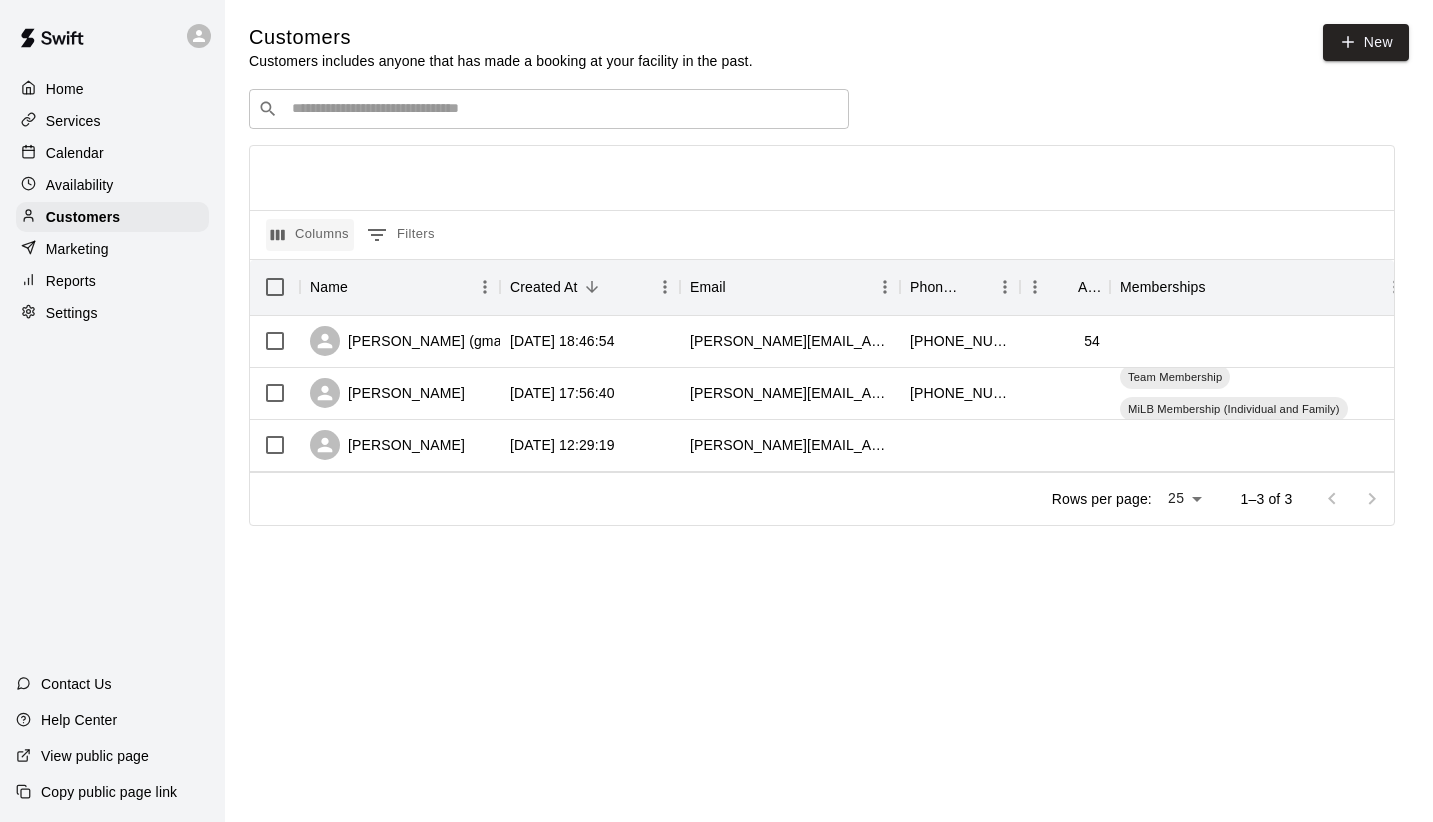 click on "Columns" at bounding box center (310, 235) 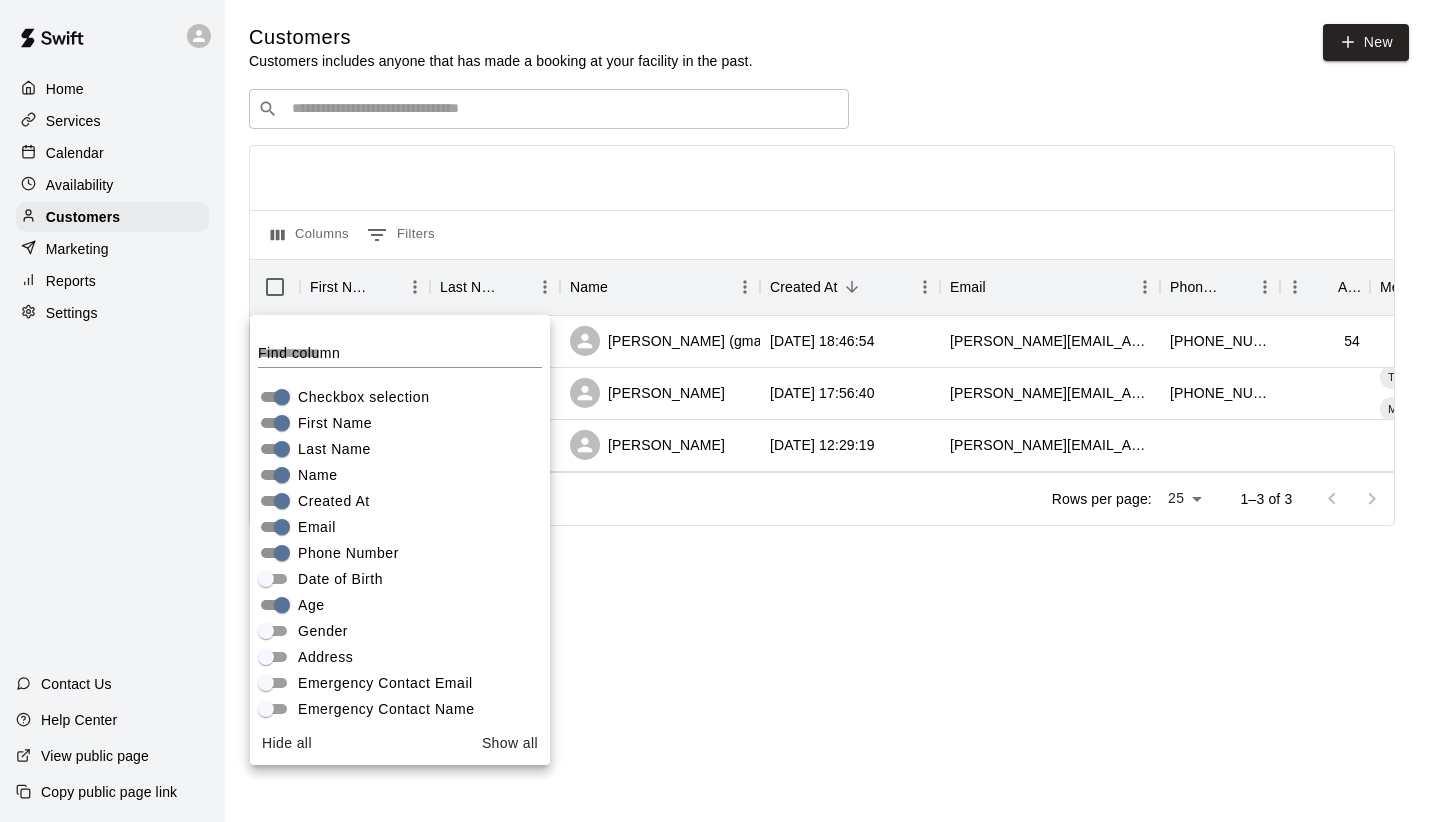 click on "Customers Customers includes anyone that has made a booking at your facility in the past.   New ​ ​ Columns 0 Filters First Name Last Name Name Created At Email Phone Number Age Memberships [PERSON_NAME] (gmail) [PERSON_NAME] (gmail) [PERSON_NAME] [DATE] 18:46:54 [PERSON_NAME][EMAIL_ADDRESS][DOMAIN_NAME] [PHONE_NUMBER] 54 [PERSON_NAME] [PERSON_NAME] [DATE] 17:56:40 [PERSON_NAME][EMAIL_ADDRESS][PERSON_NAME][DOMAIN_NAME] [PHONE_NUMBER] Team Membership MiLB Membership (Individual and Family) [PERSON_NAME]  [PERSON_NAME]  [DATE] 12:29:19 [PERSON_NAME][EMAIL_ADDRESS][DOMAIN_NAME] Rows per page: 25 ** 1–3 of 3" at bounding box center [829, 291] 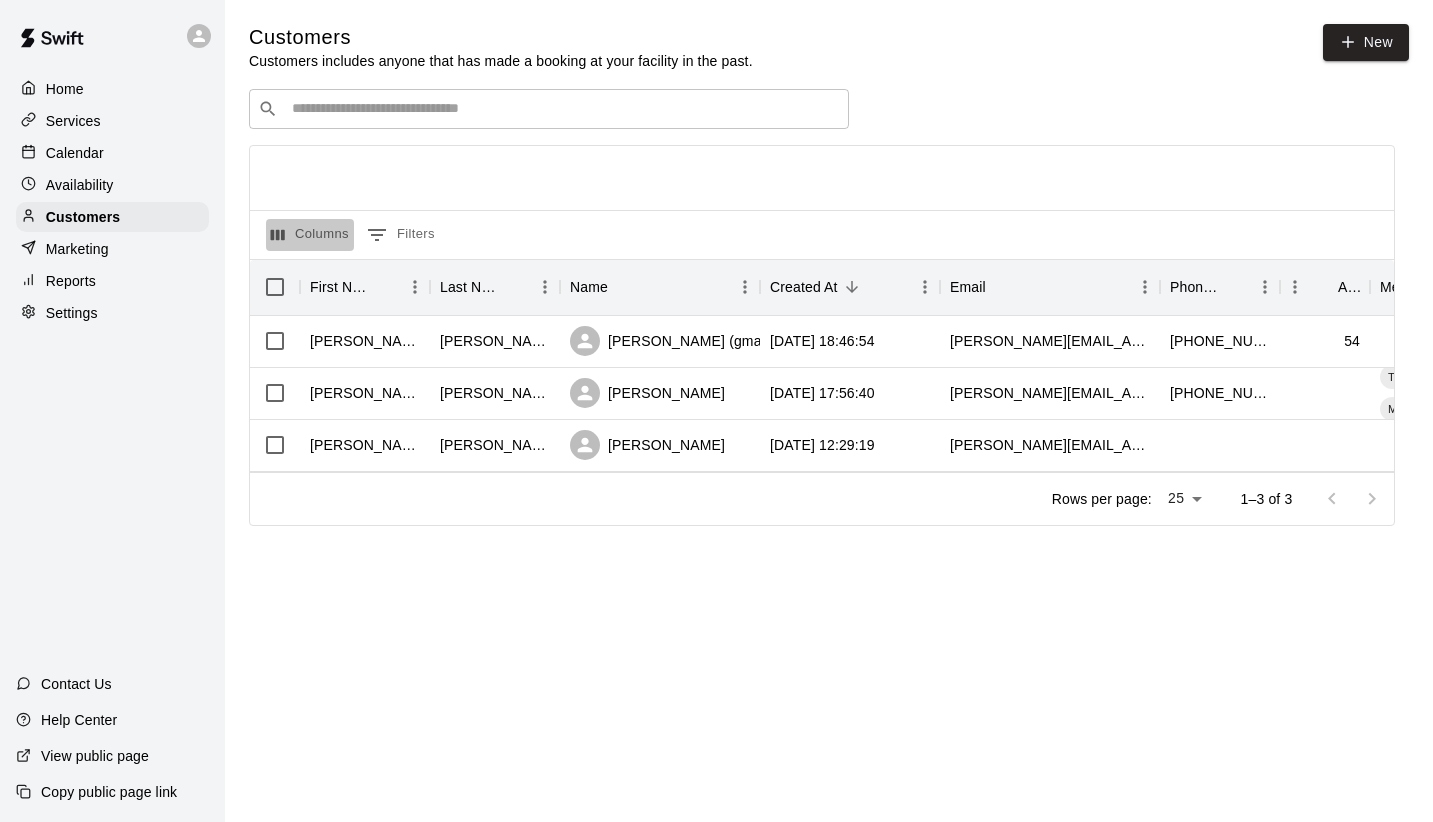 click on "Columns" at bounding box center [310, 235] 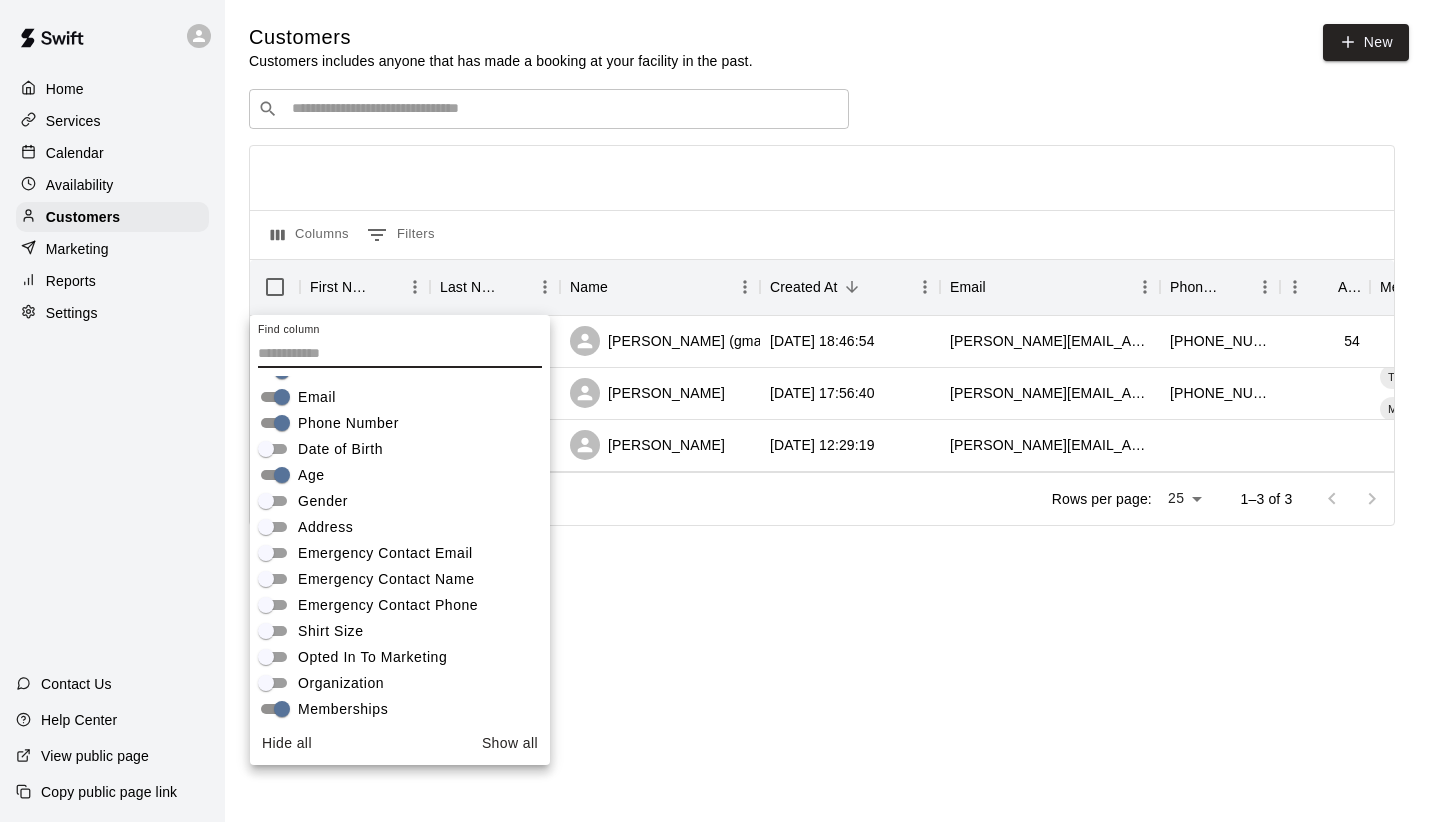 scroll, scrollTop: 139, scrollLeft: 0, axis: vertical 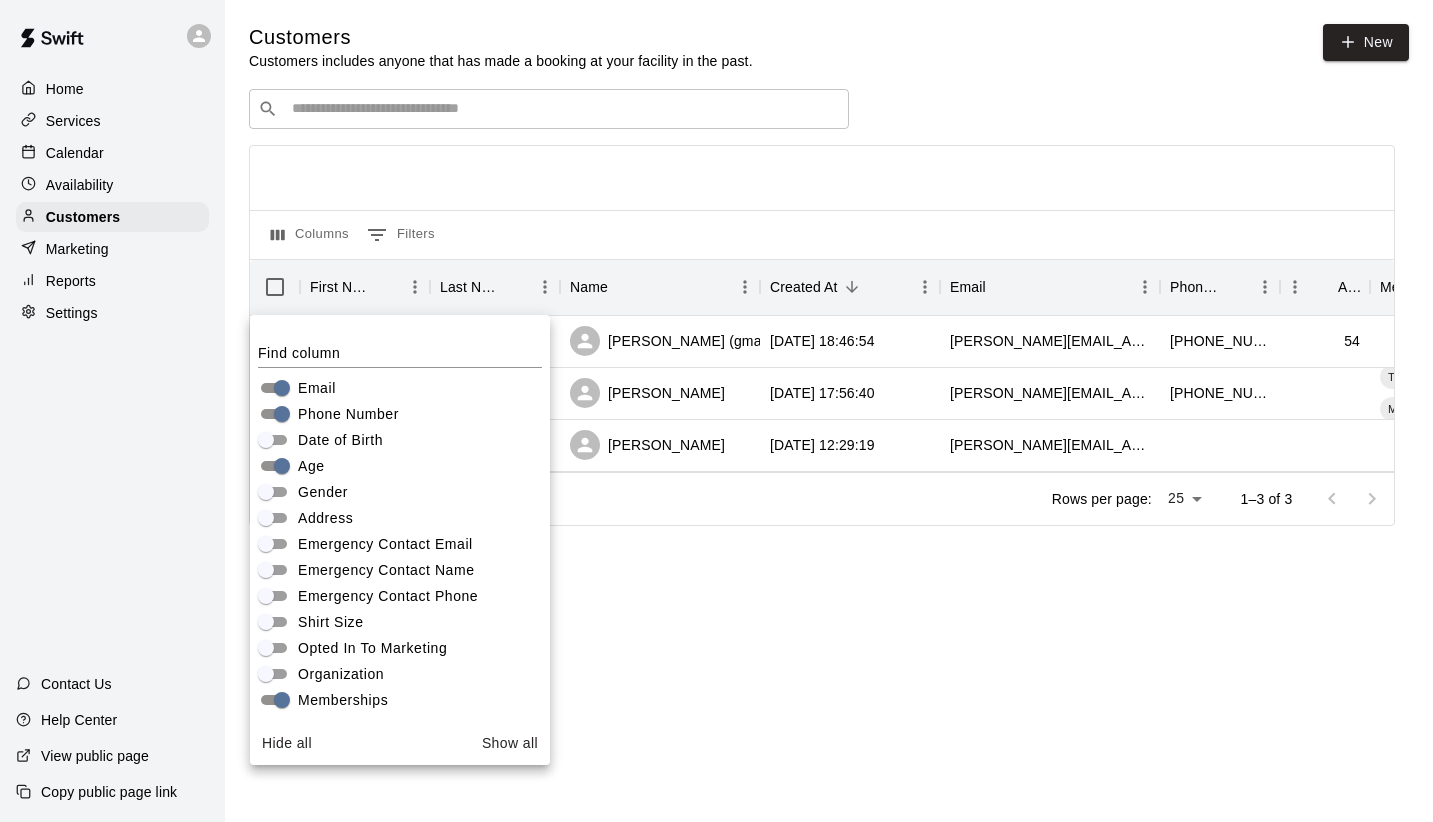 click on "Home Services Calendar Availability Customers Marketing Reports Settings Contact Us Help Center View public page Copy public page link Customers Customers includes anyone that has made a booking at your facility in the past.   New ​ ​ Columns 0 Filters First Name Last Name Name Created At Email Phone Number Age Memberships [PERSON_NAME] (gmail) [PERSON_NAME] (gmail) [PERSON_NAME] [DATE] 18:46:54 [PERSON_NAME][EMAIL_ADDRESS][DOMAIN_NAME] [PHONE_NUMBER] 54 [PERSON_NAME] [PERSON_NAME] [DATE] 17:56:40 [PERSON_NAME][EMAIL_ADDRESS][PERSON_NAME][DOMAIN_NAME] [PHONE_NUMBER] Team Membership MiLB Membership (Individual and Family) [PERSON_NAME]  [PERSON_NAME]  [DATE] 12:29:19 [PERSON_NAME][EMAIL_ADDRESS][DOMAIN_NAME] Rows per page: 25 ** 1–3 of 3 Swift - Customers Hide chevron-down 0 Find column Checkbox selection First Name Last Name Name Created At Email Phone Number Date of Birth Age Gender Address Emergency Contact Email Emergency Contact Name Emergency Contact Phone Shirt Size Opted In To Marketing Organization Memberships Hide all Show all" at bounding box center [716, 291] 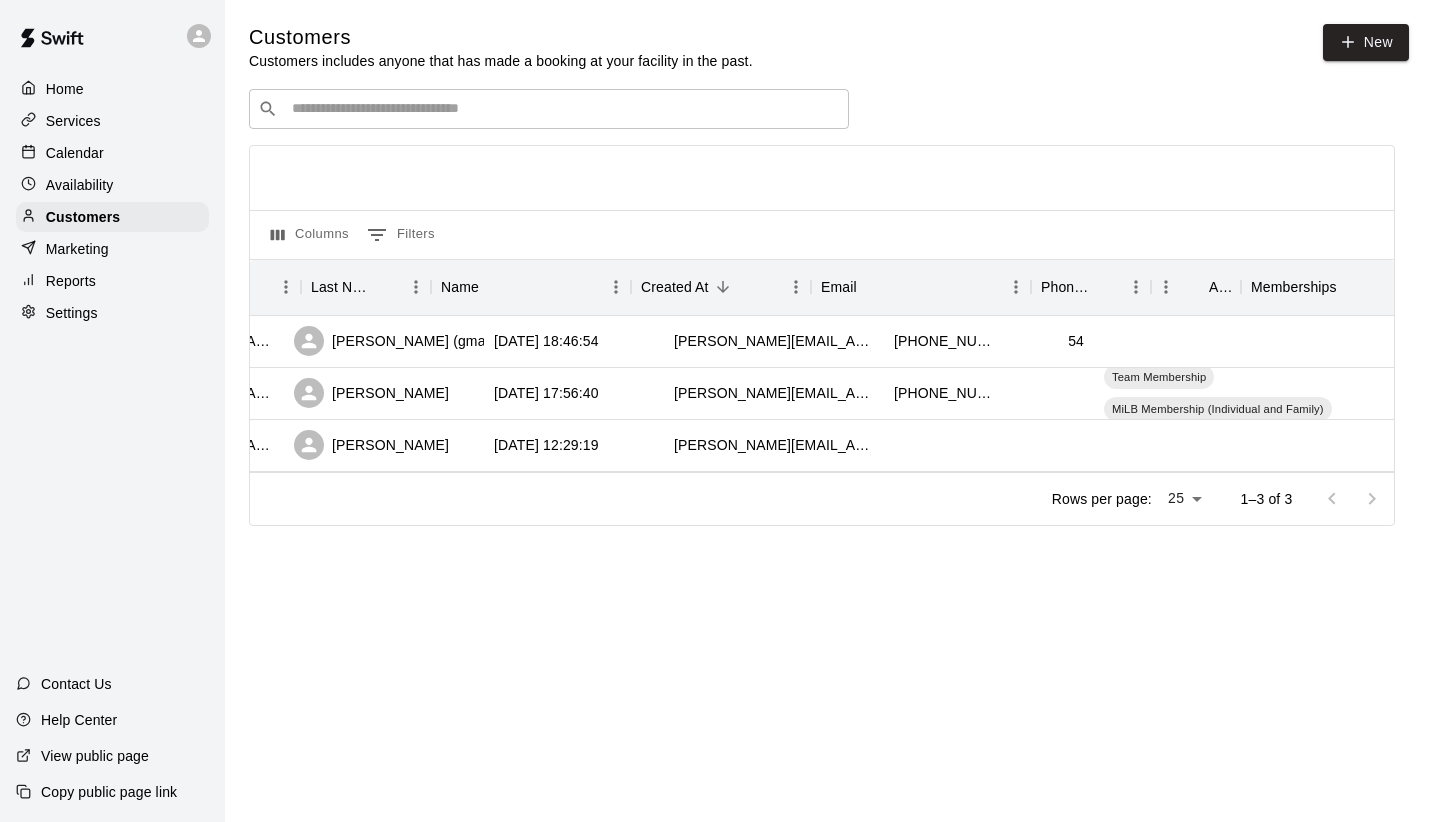 scroll, scrollTop: 0, scrollLeft: 0, axis: both 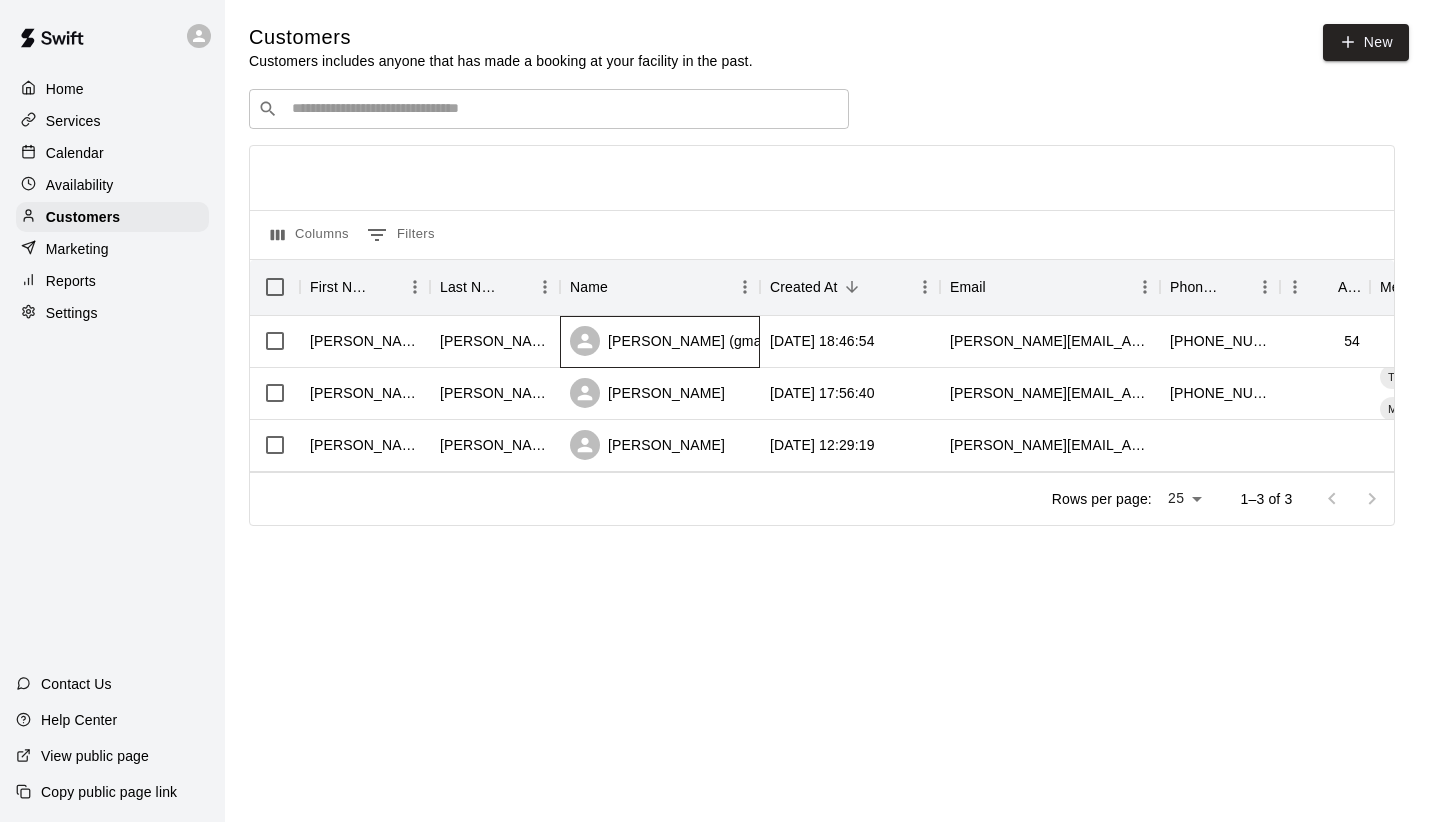 click on "[PERSON_NAME] (gmail) [PERSON_NAME]" at bounding box center (732, 341) 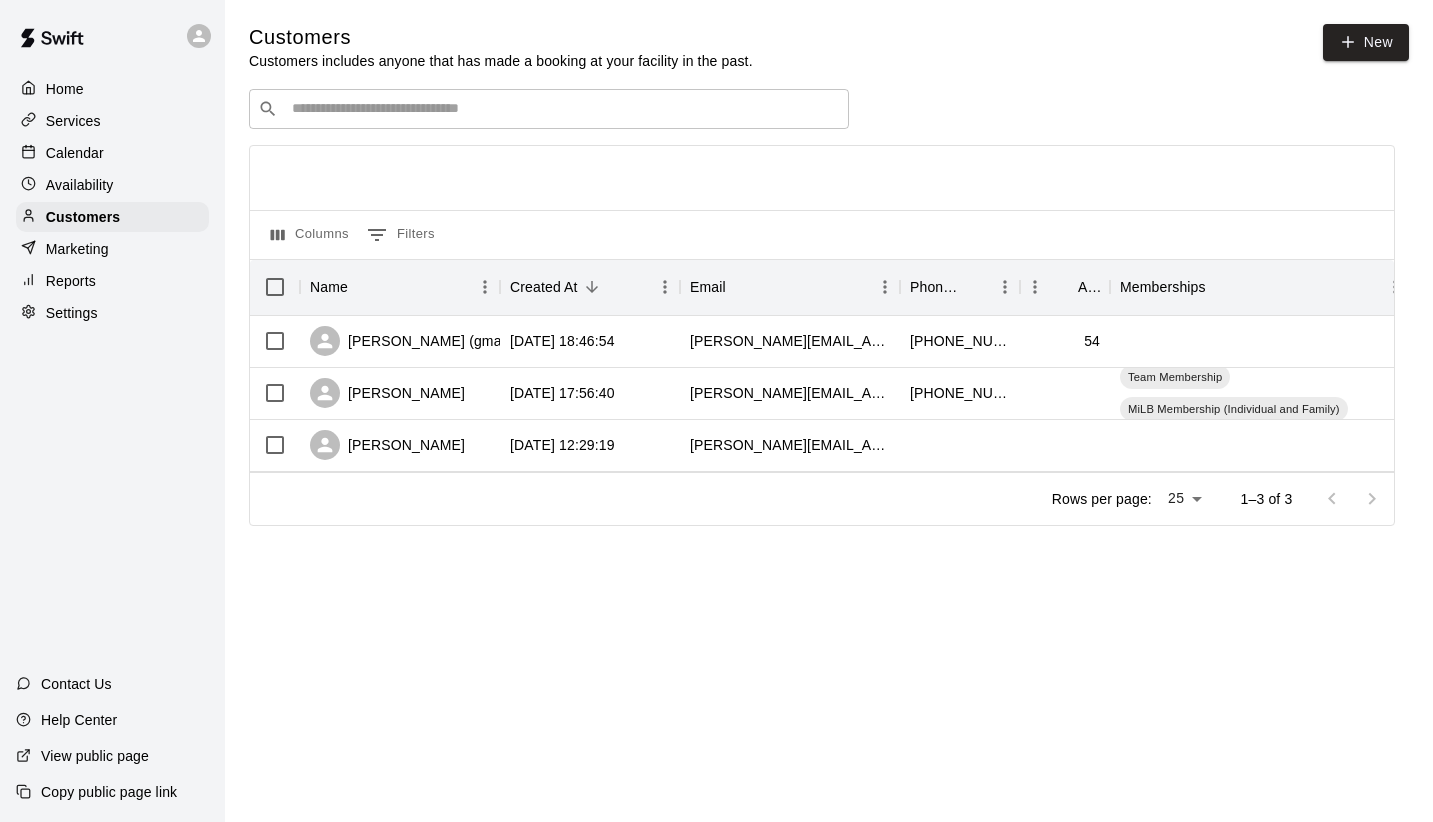 click on "Customers Customers includes anyone that has made a booking at your facility in the past.   New ​ ​ Columns 0 Filters Name Created At Email Phone Number Age Memberships [PERSON_NAME] (gmail) [PERSON_NAME] [DATE] 18:46:54 [PERSON_NAME][EMAIL_ADDRESS][DOMAIN_NAME] [PHONE_NUMBER] 54 [PERSON_NAME] [DATE] 17:56:40 [PERSON_NAME][EMAIL_ADDRESS][PERSON_NAME][DOMAIN_NAME] [PHONE_NUMBER] Team Membership MiLB Membership (Individual and Family) [PERSON_NAME]  [DATE] 12:29:19 [PERSON_NAME][EMAIL_ADDRESS][DOMAIN_NAME] Rows per page: 25 ** 1–3 of 3" at bounding box center [829, 291] 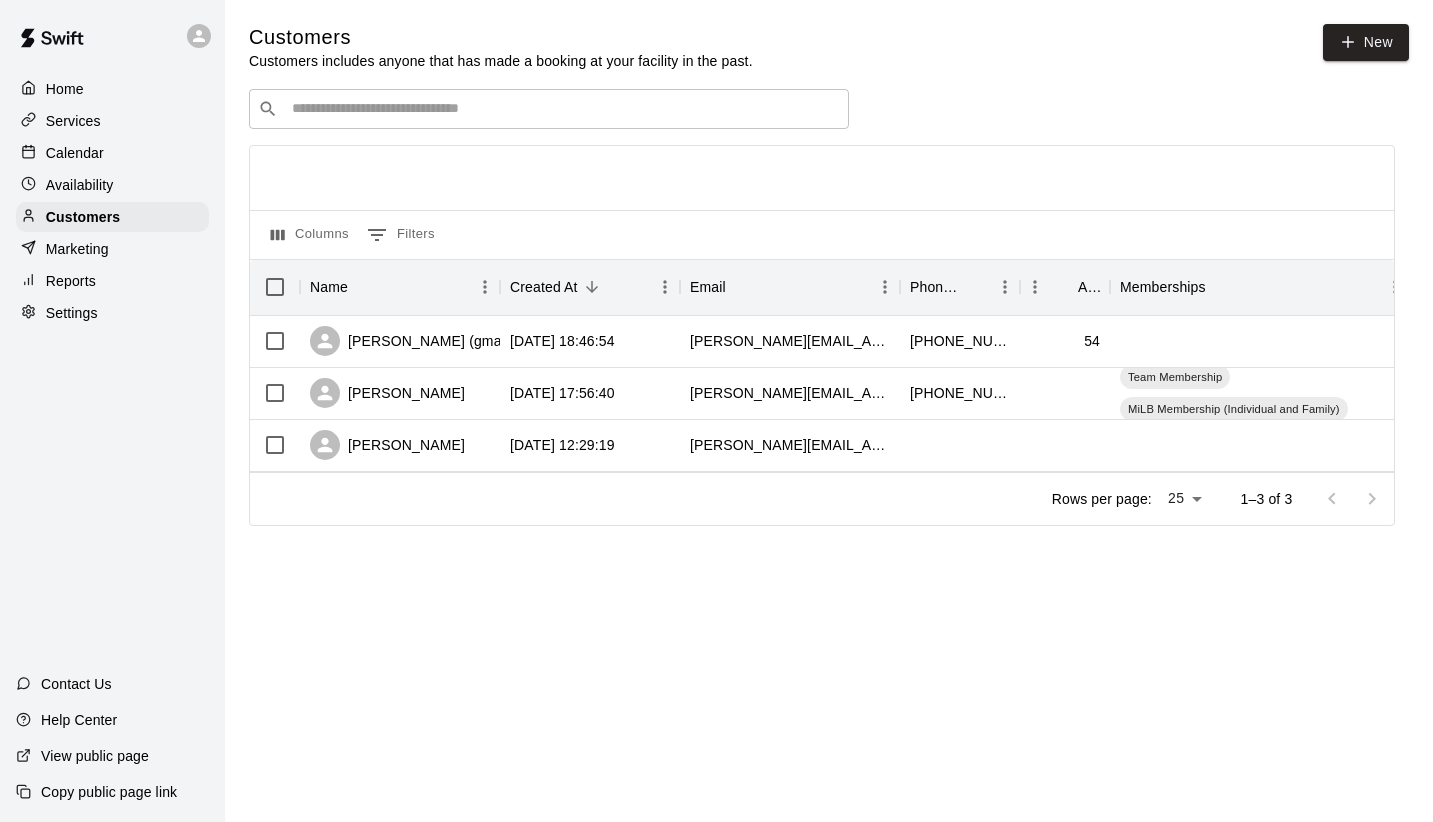 click on "Help Center" at bounding box center [79, 720] 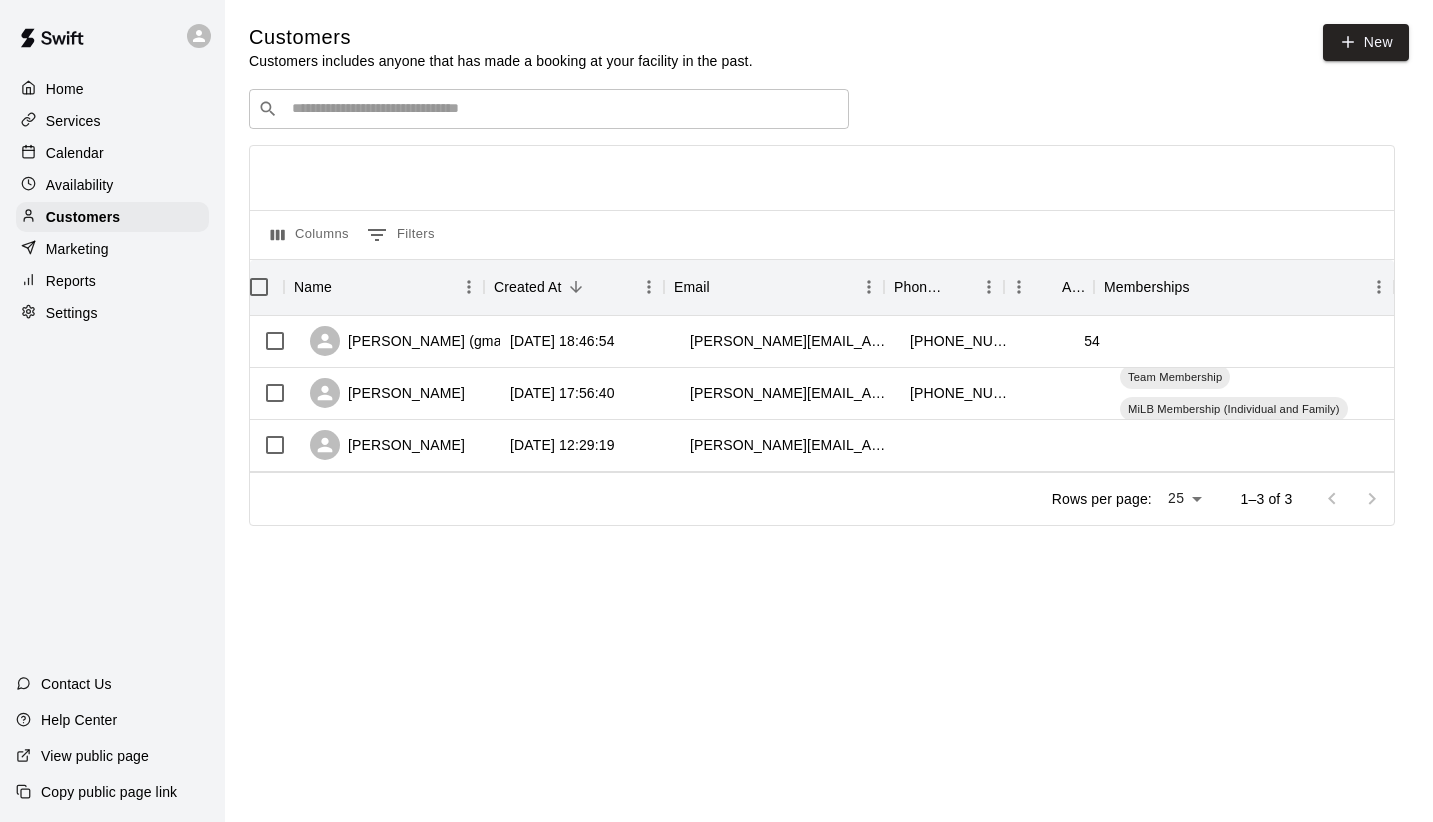 scroll, scrollTop: 0, scrollLeft: 16, axis: horizontal 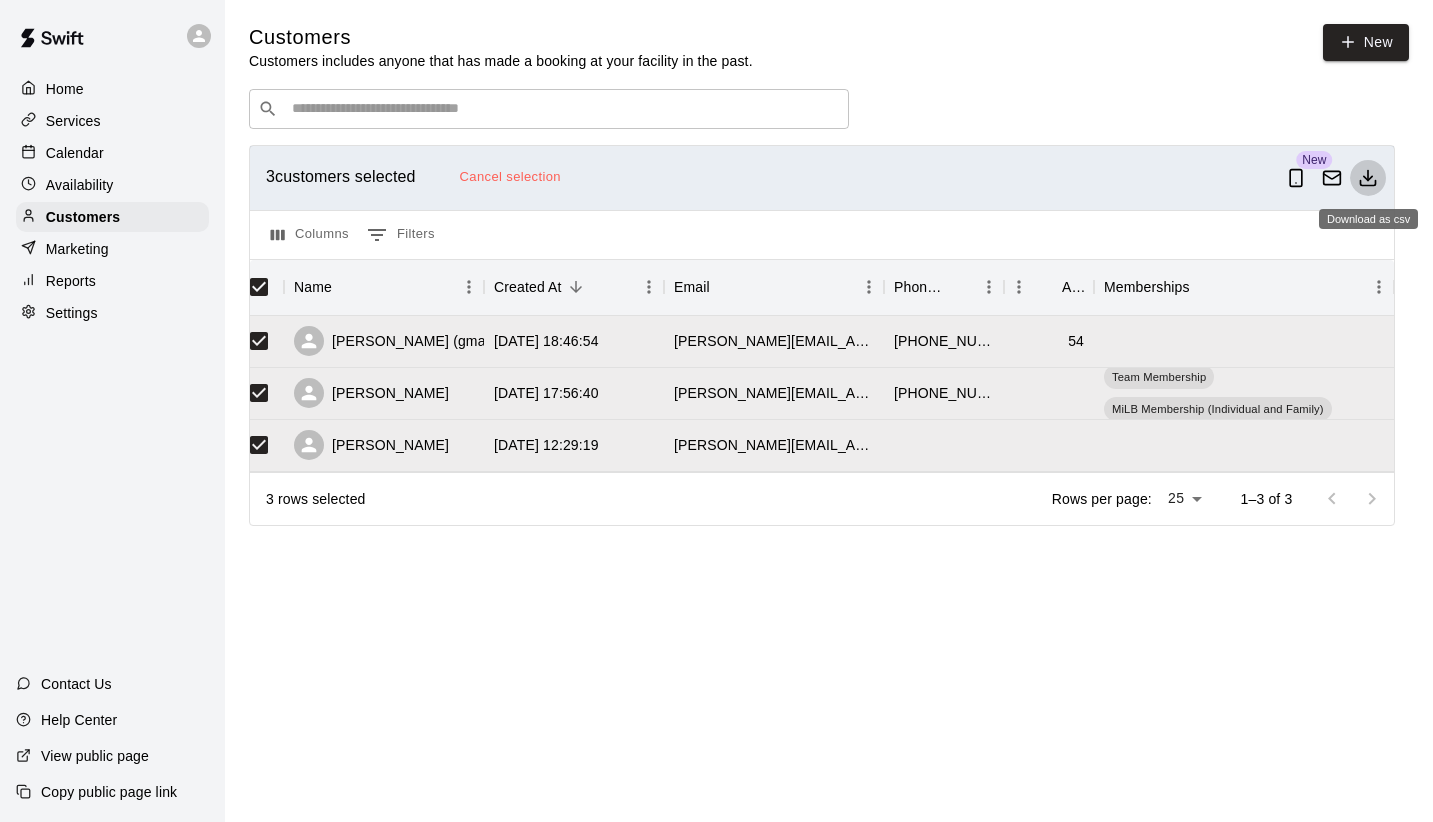 click at bounding box center (1368, 178) 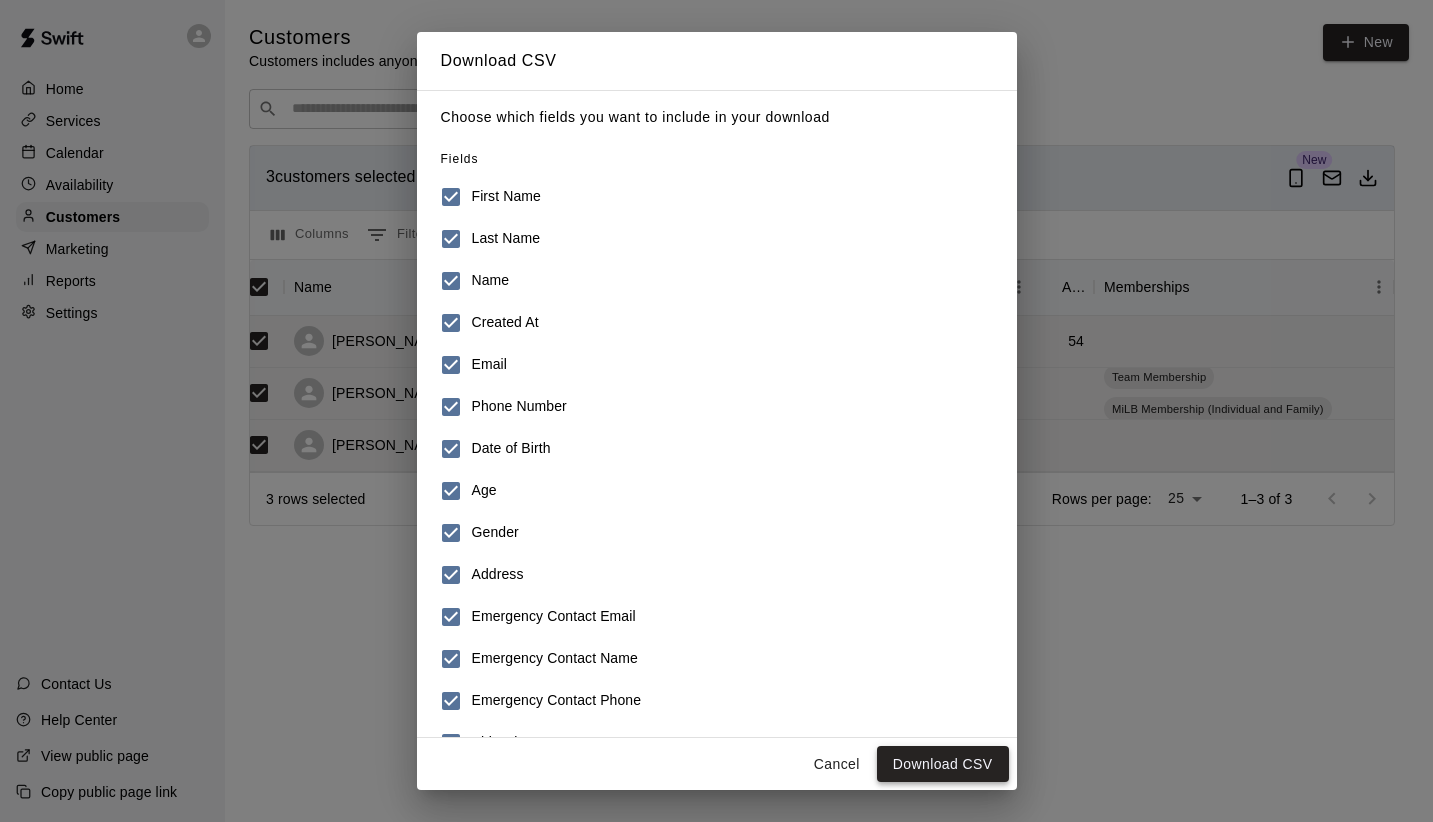 click on "Download CSV" at bounding box center [943, 764] 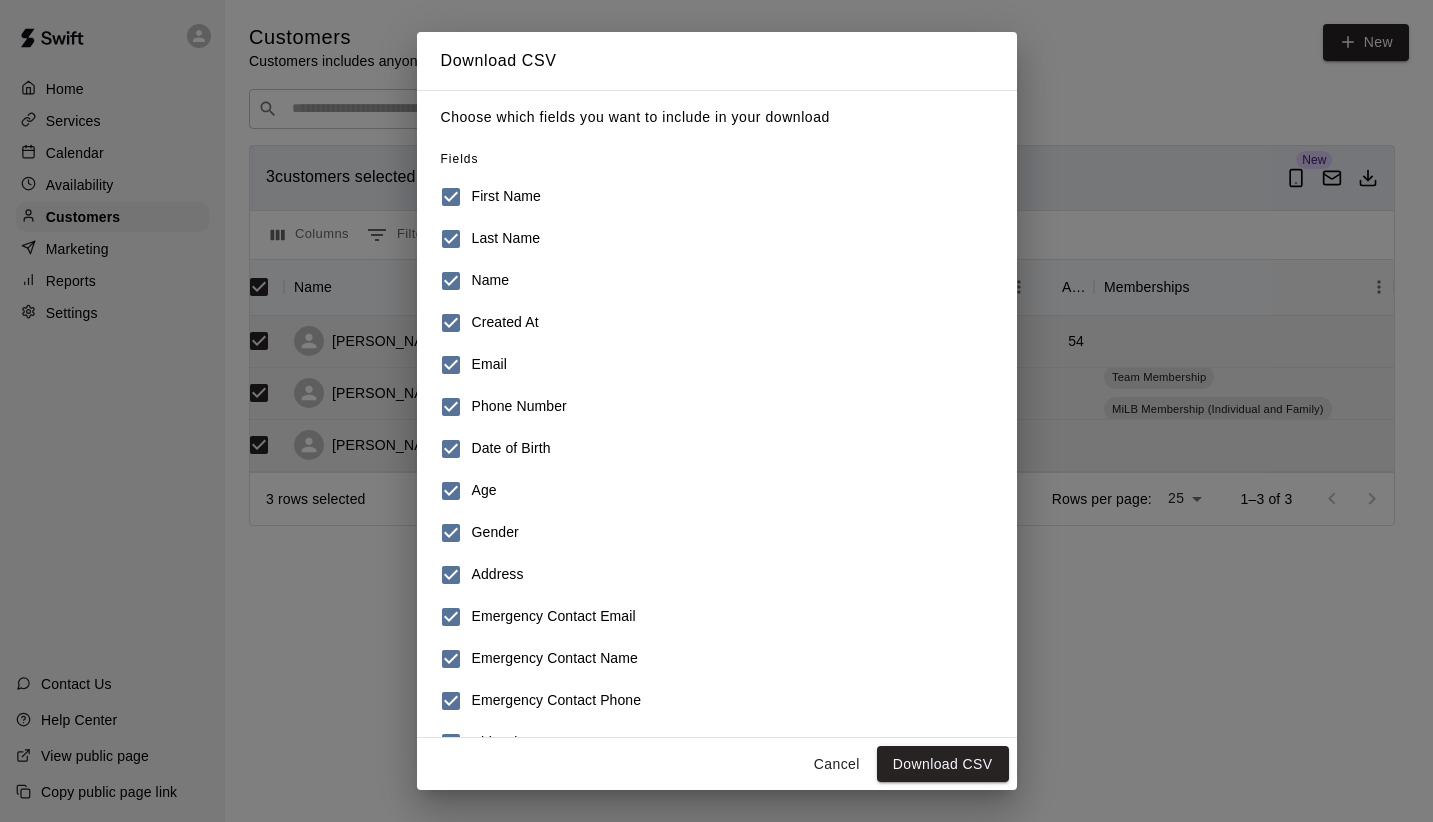 scroll, scrollTop: 167, scrollLeft: 0, axis: vertical 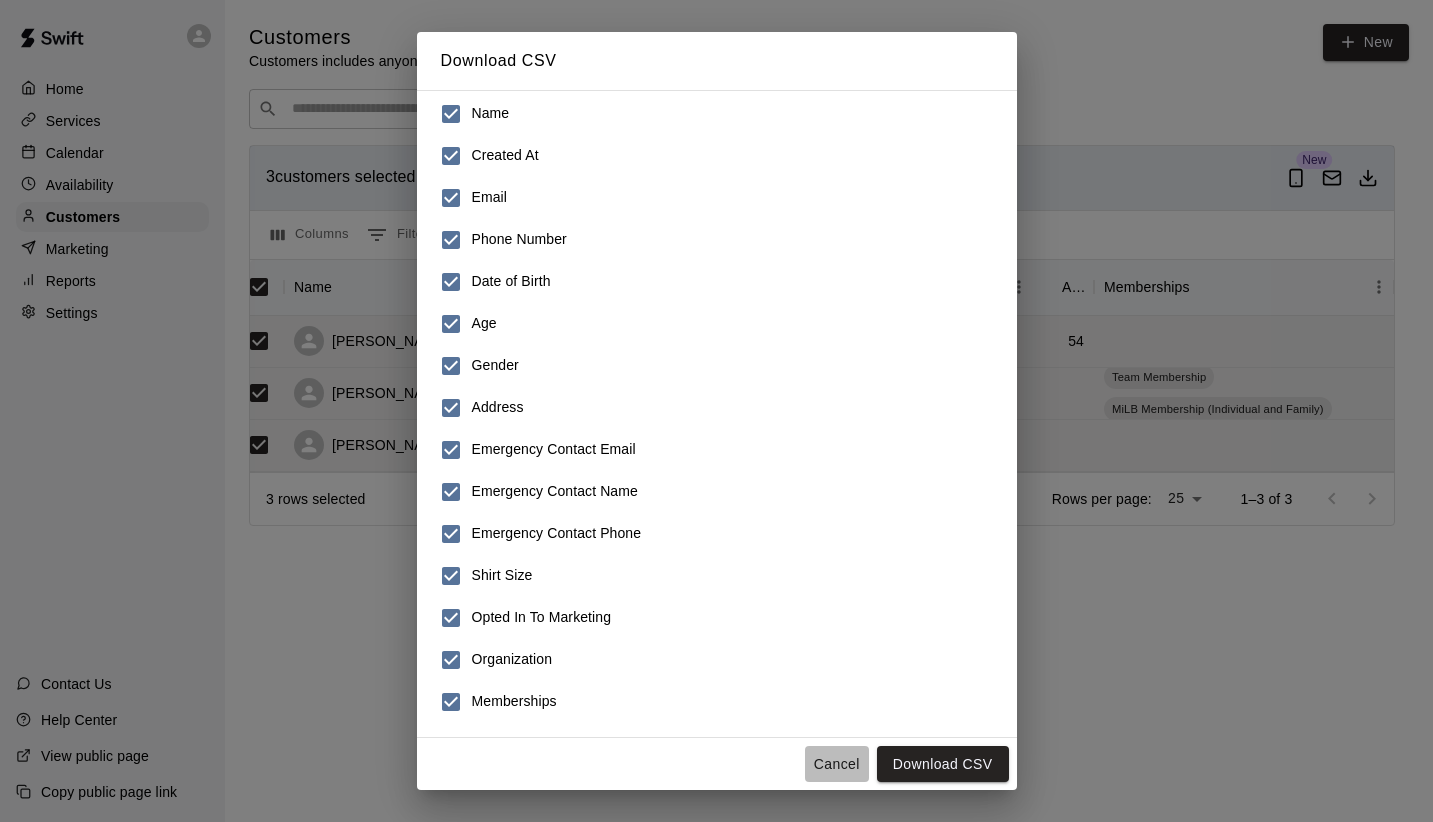 click on "Cancel" at bounding box center [837, 764] 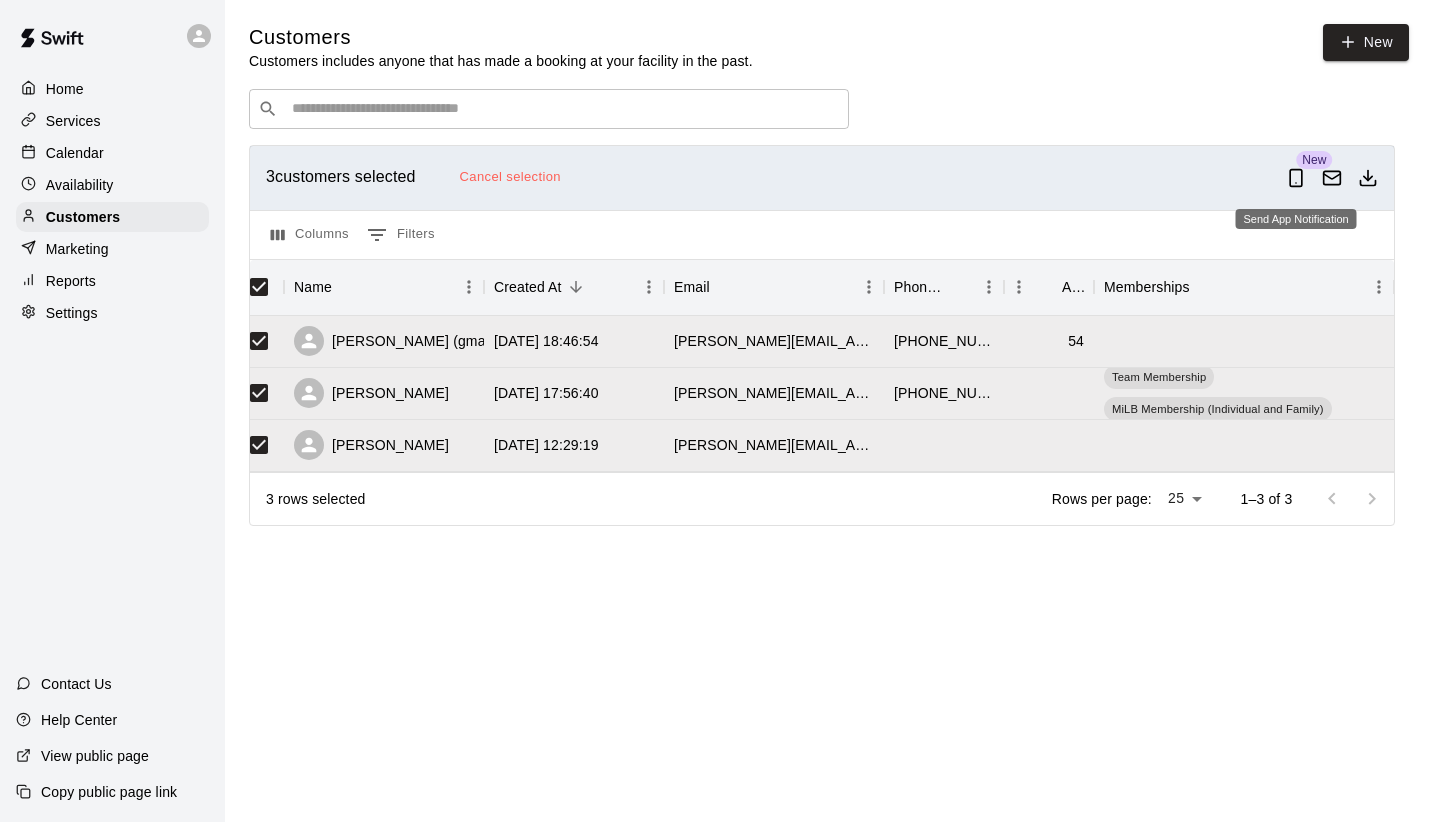 click 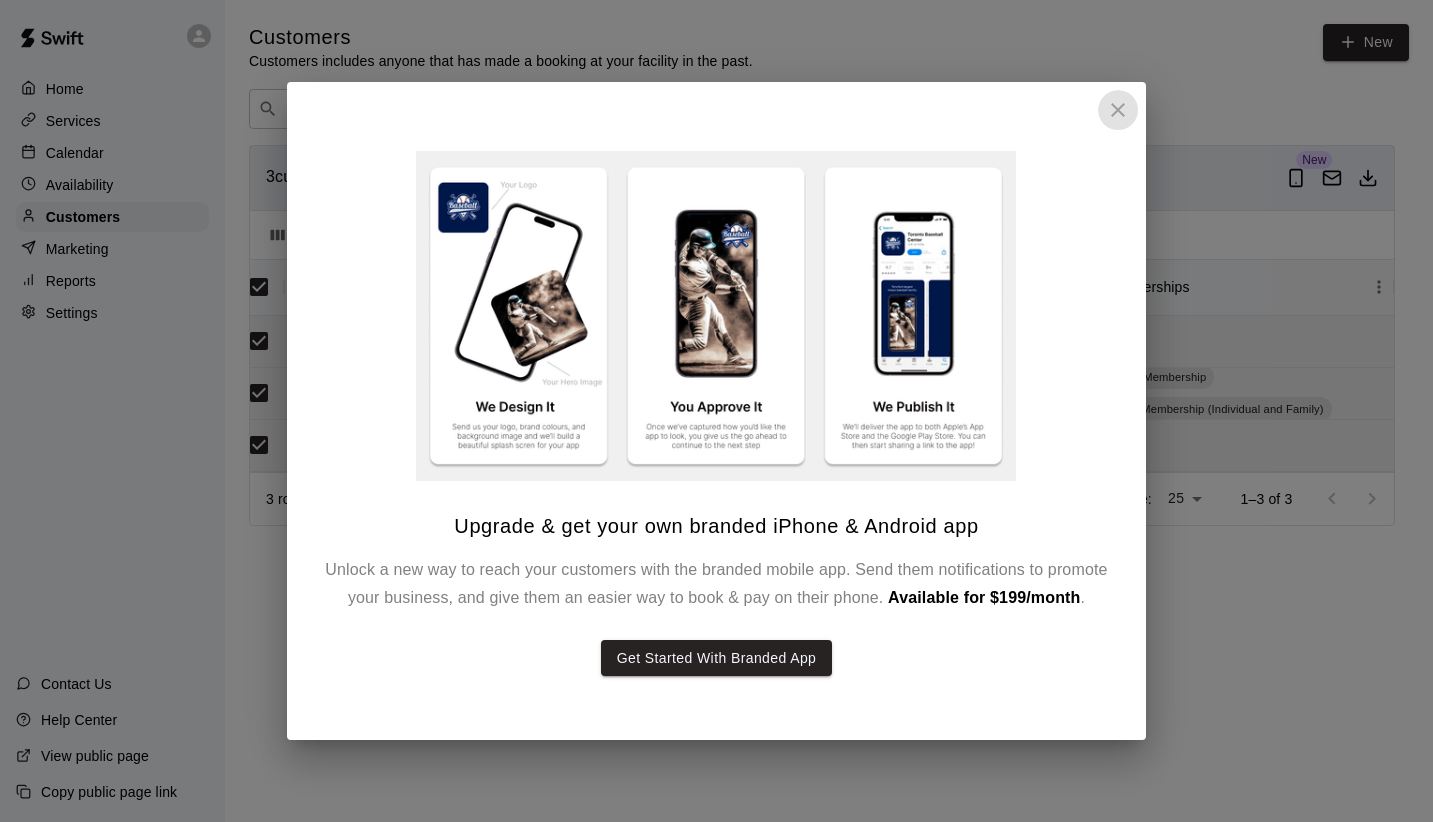 click 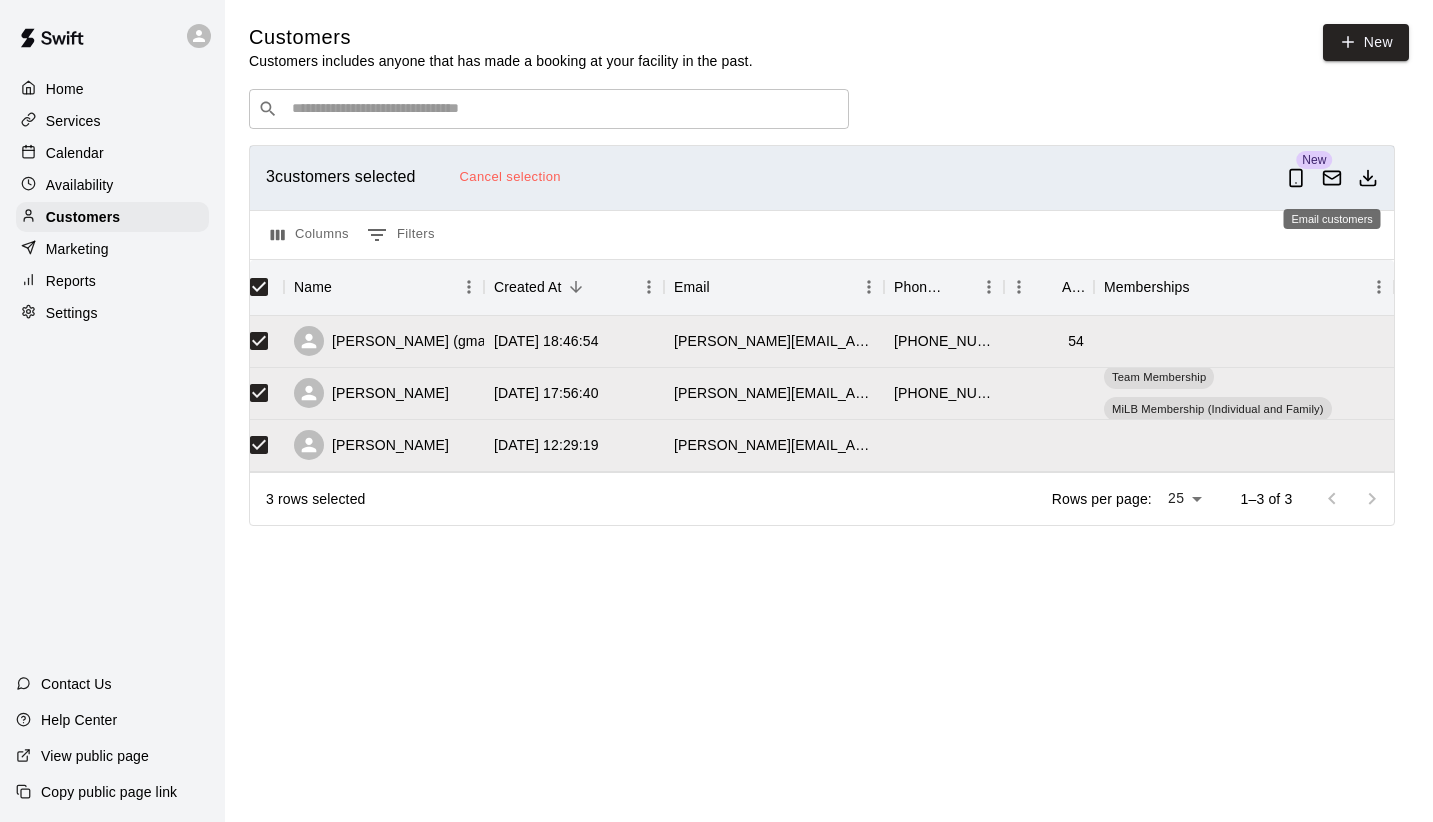 click 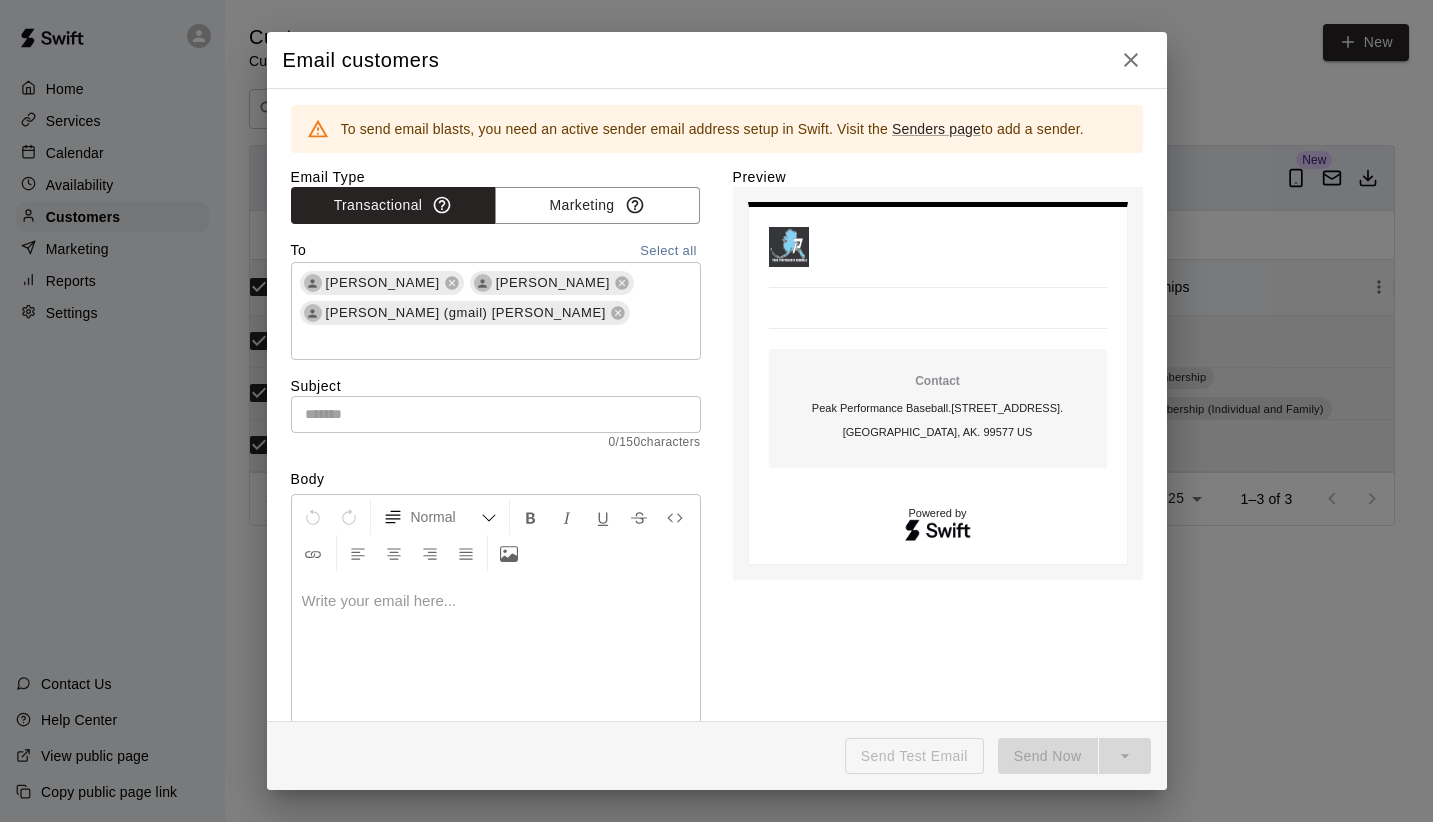 drag, startPoint x: 587, startPoint y: 55, endPoint x: 663, endPoint y: 54, distance: 76.00658 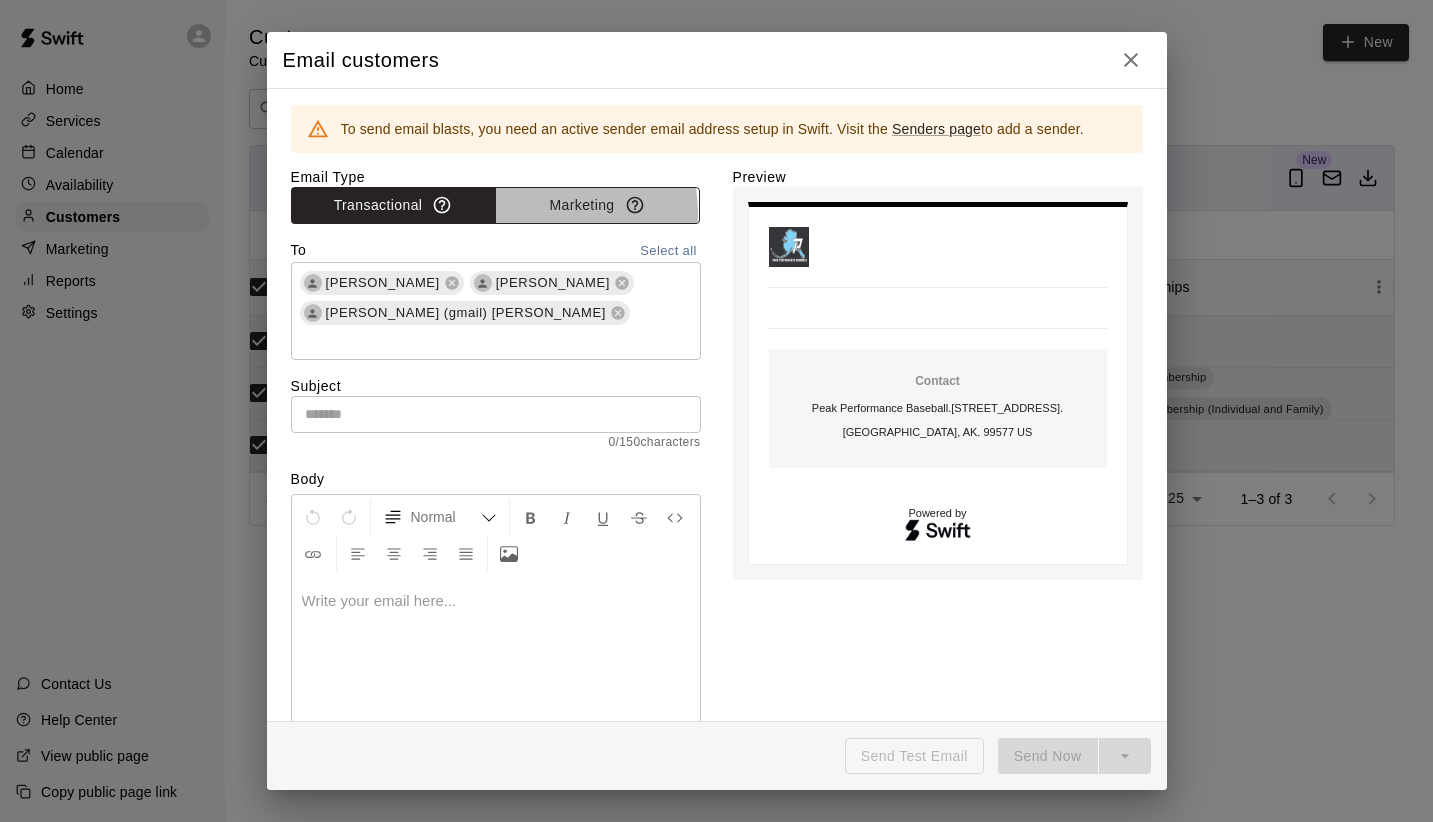 click on "Marketing" at bounding box center (597, 205) 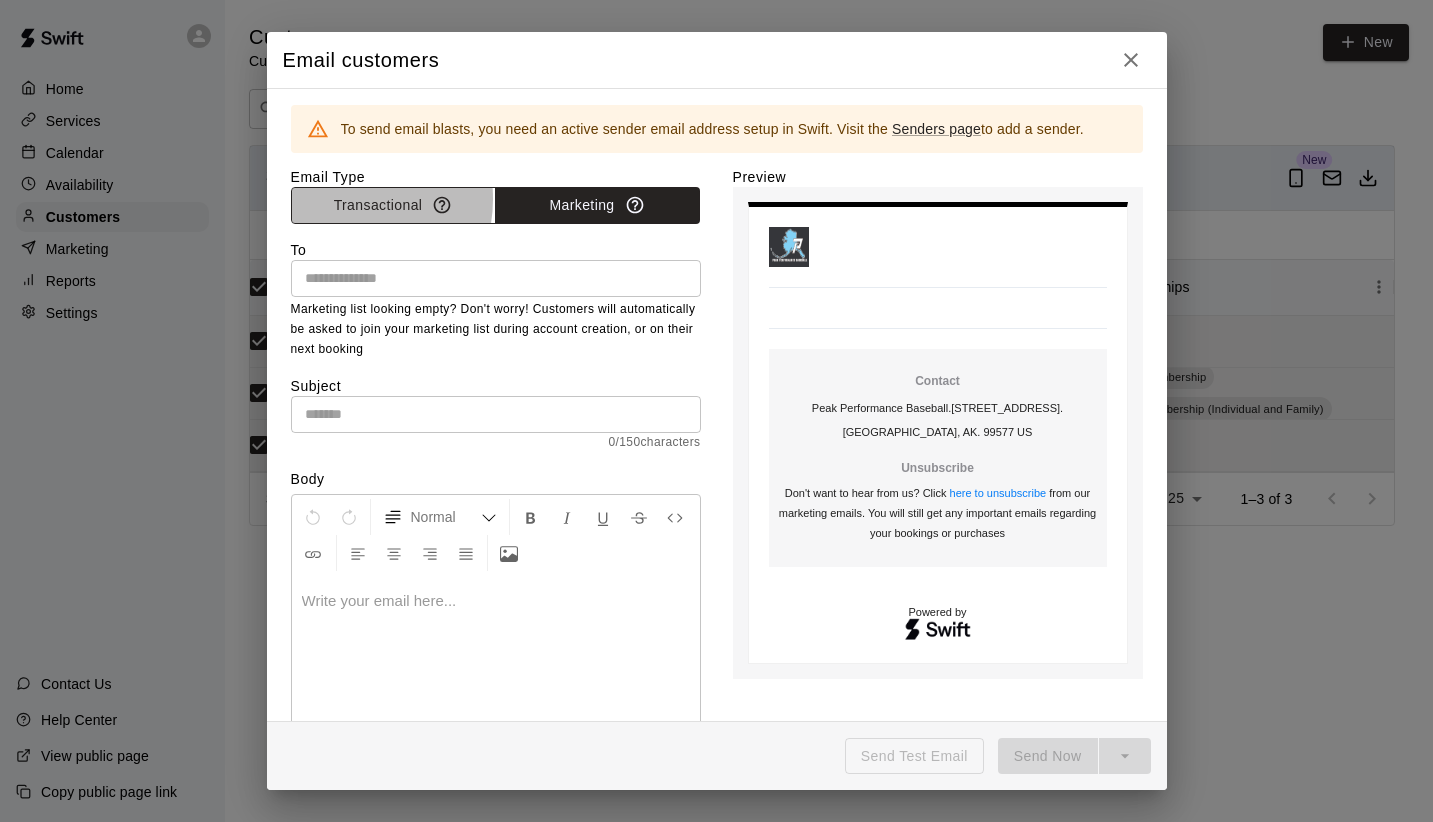 click on "Transactional" at bounding box center (393, 205) 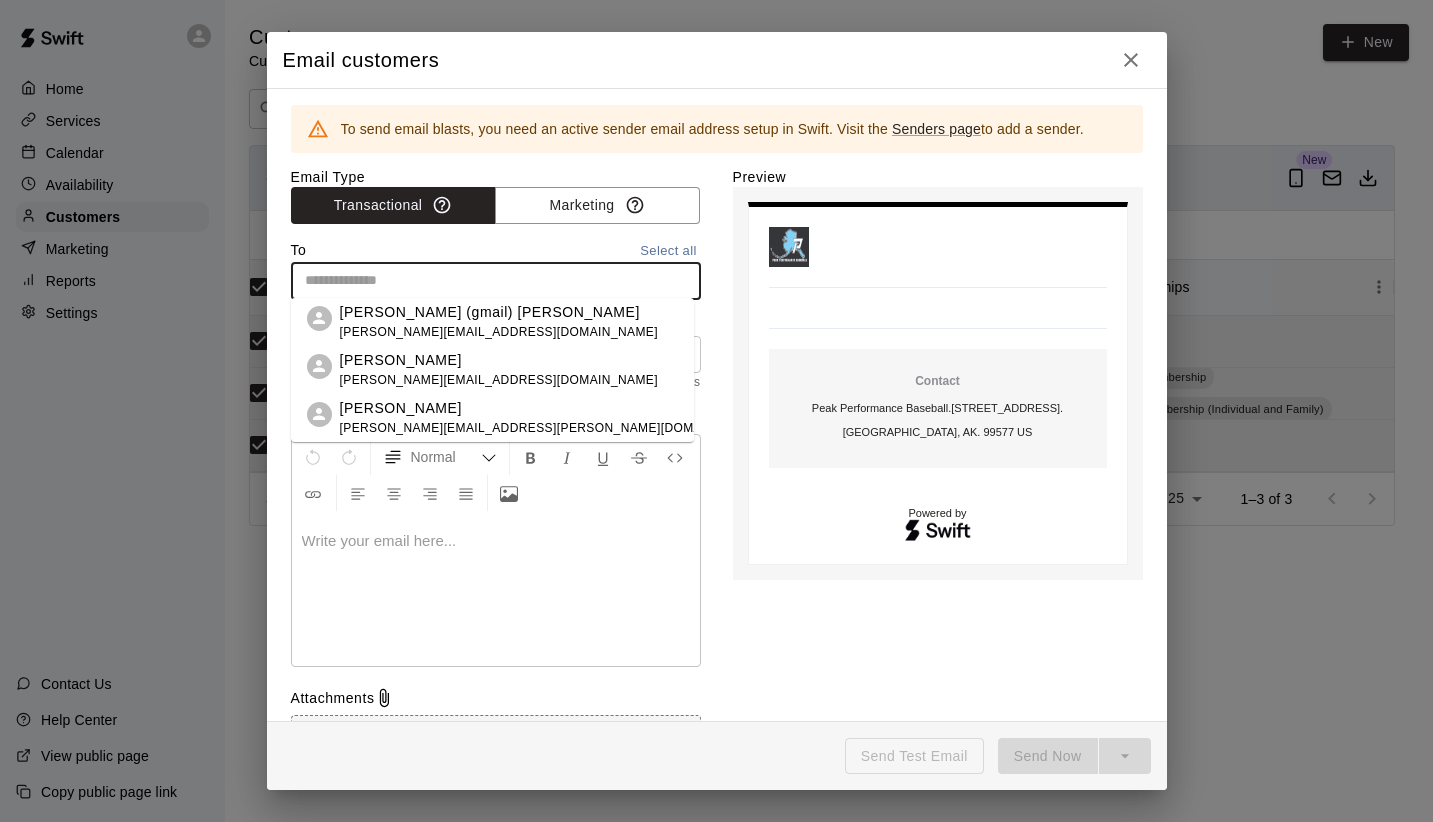 click at bounding box center (494, 280) 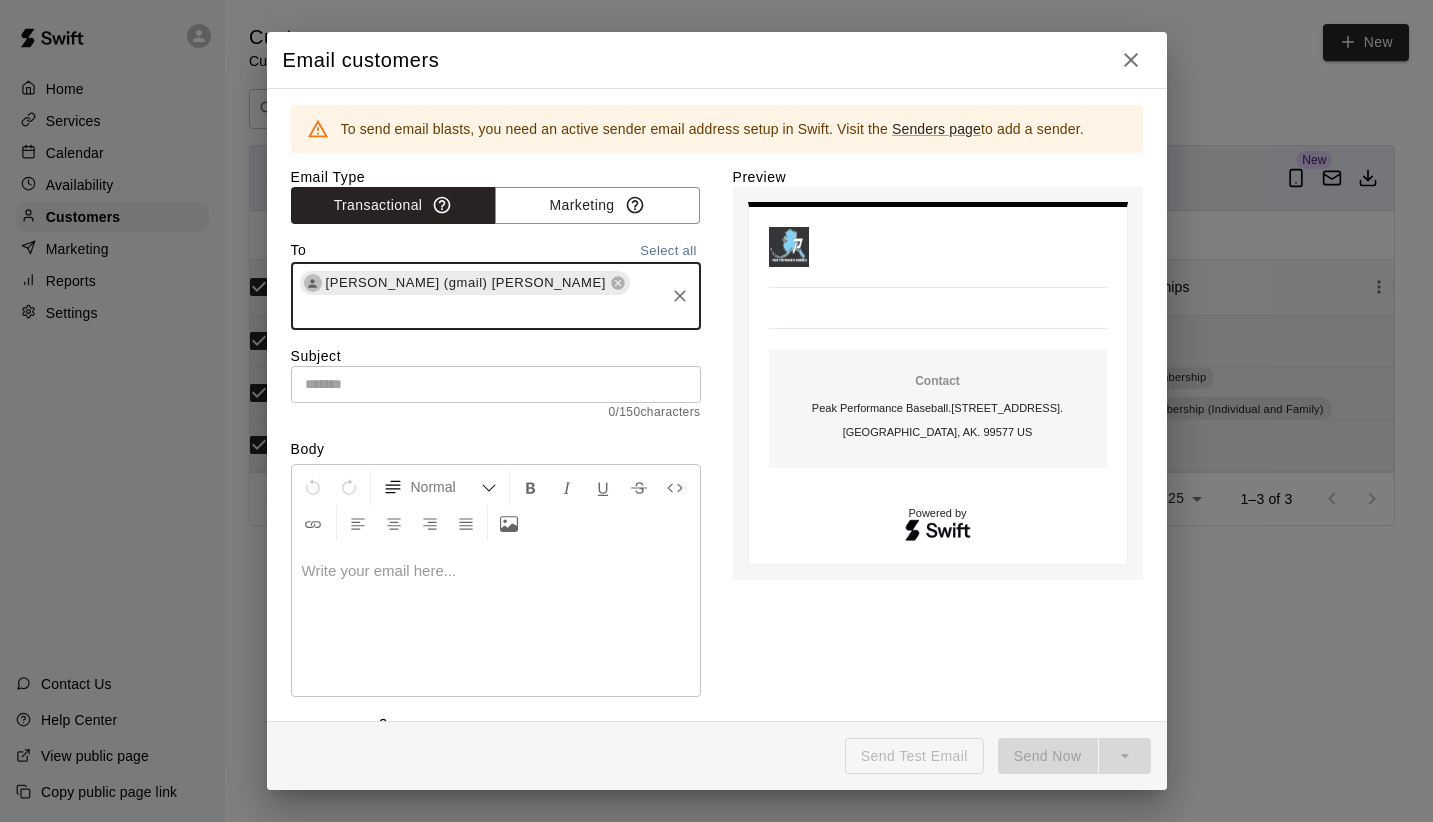 click at bounding box center [496, 384] 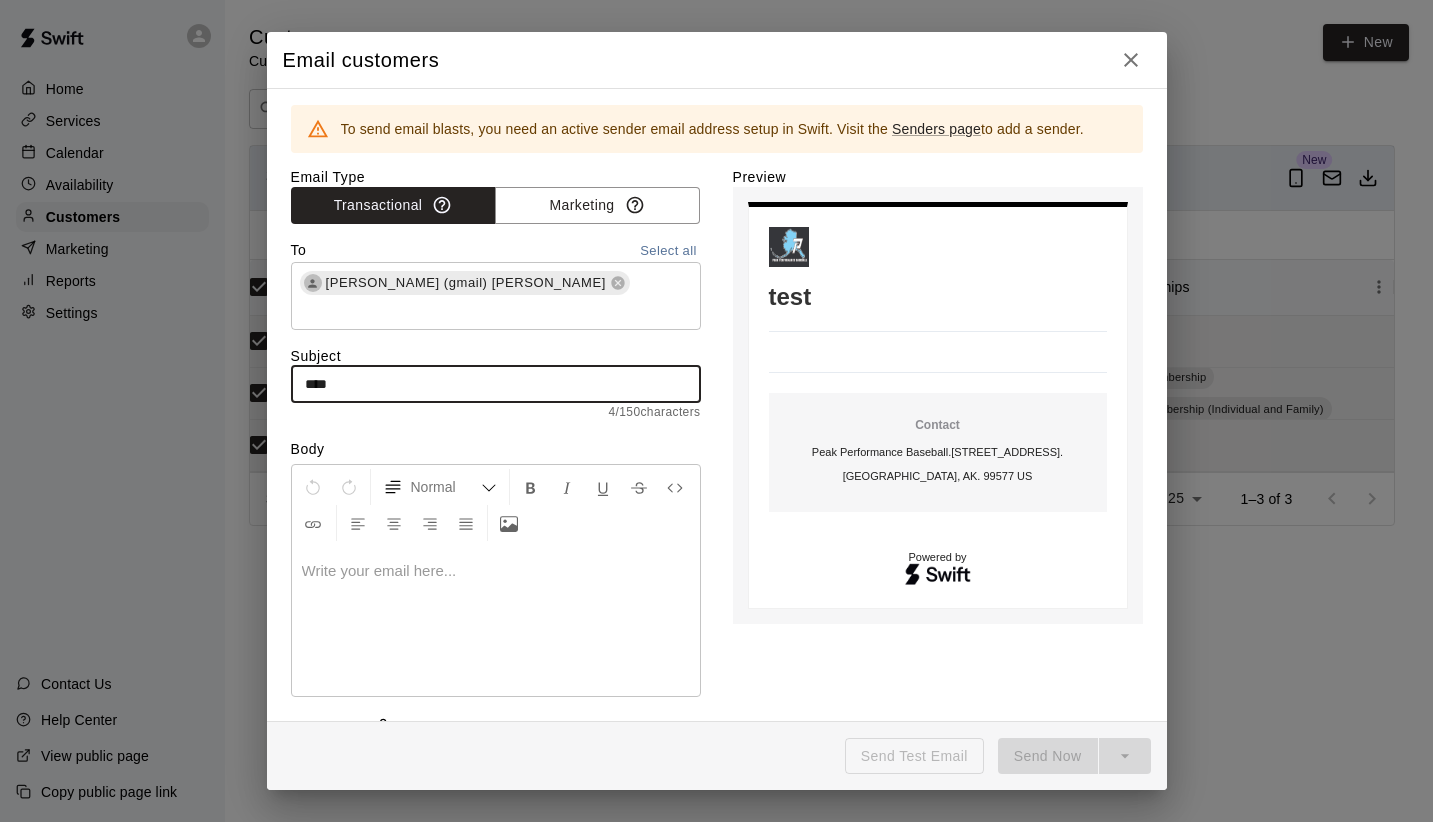 type on "****" 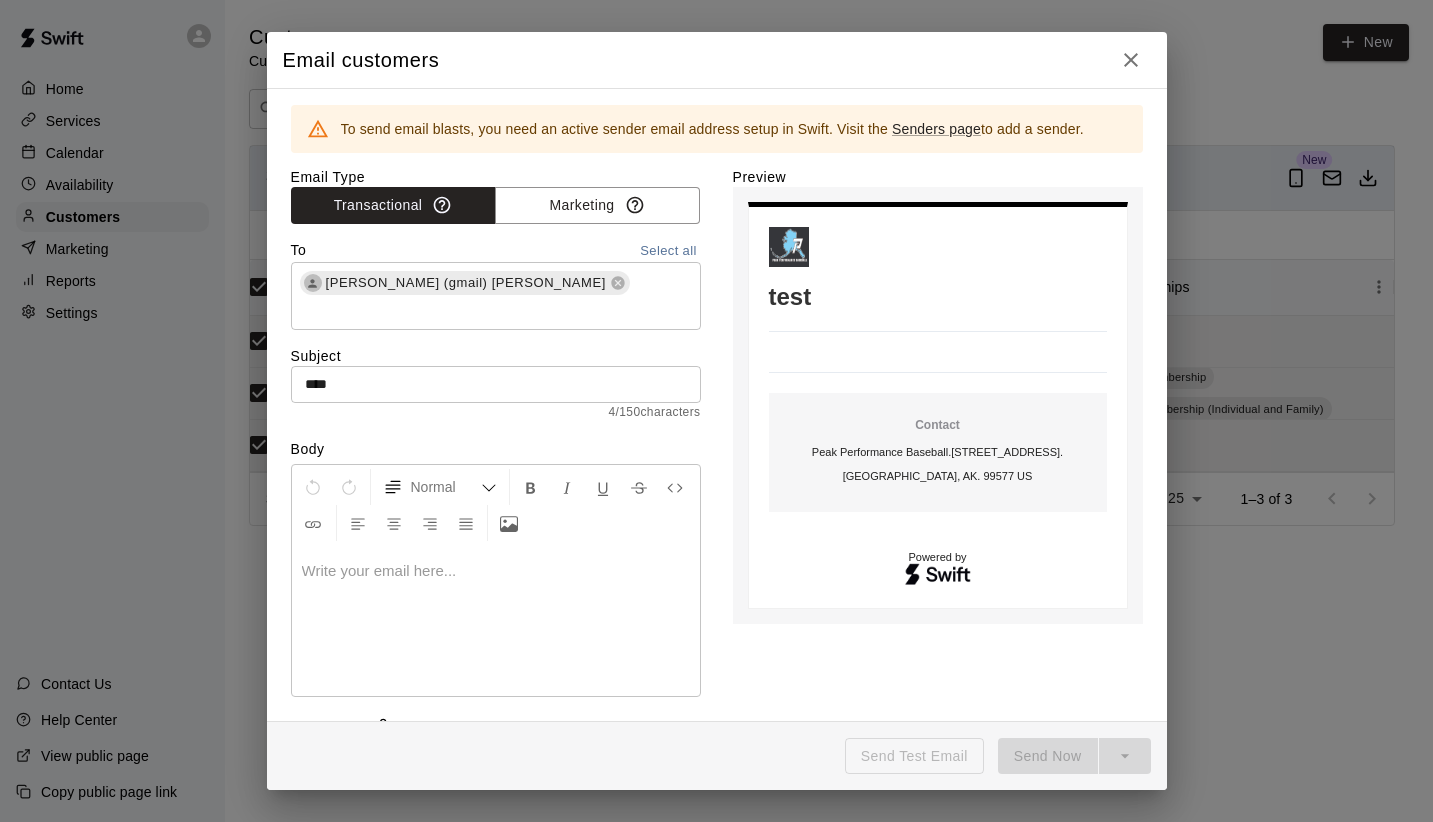 type 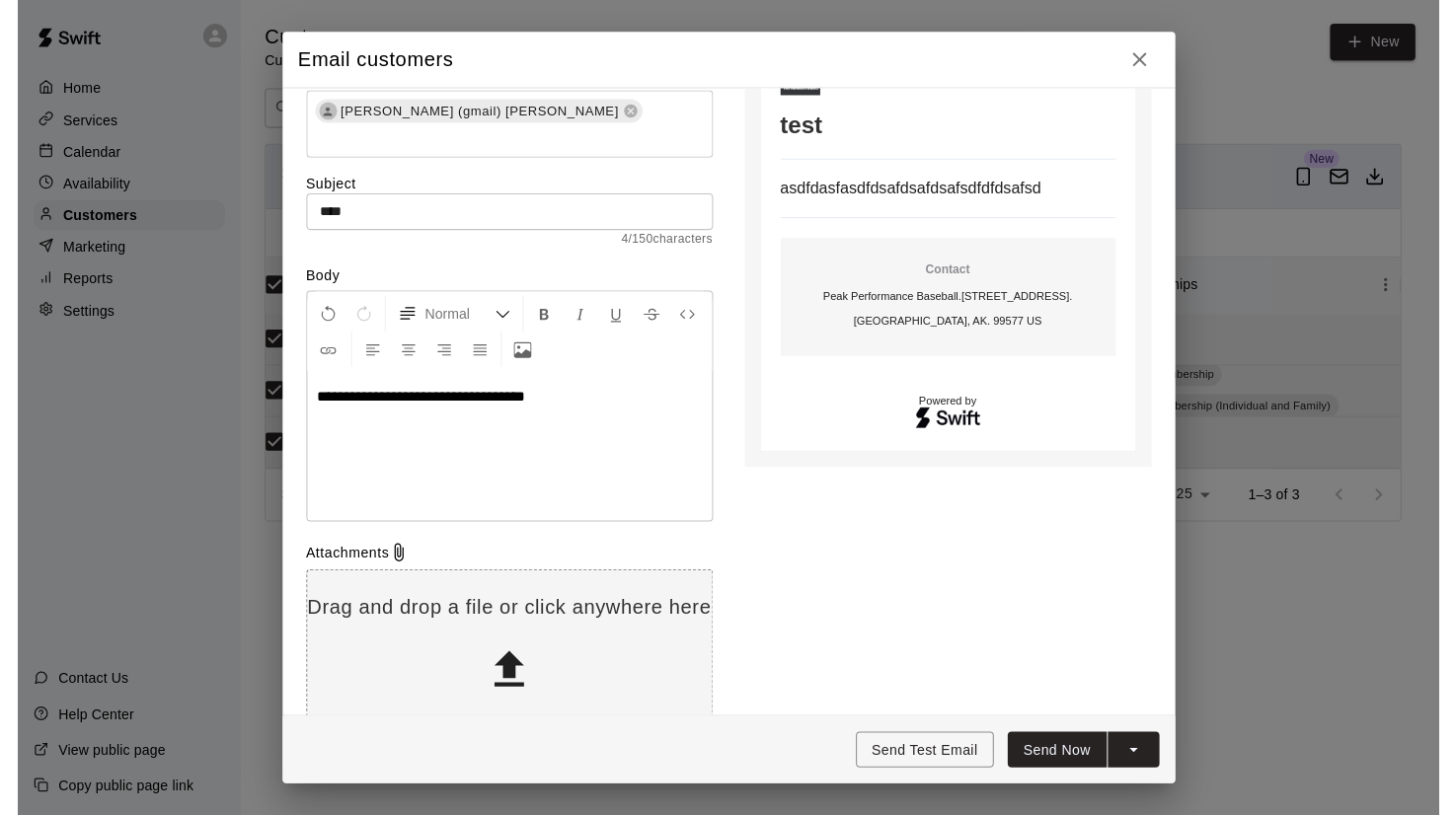 scroll, scrollTop: 181, scrollLeft: 0, axis: vertical 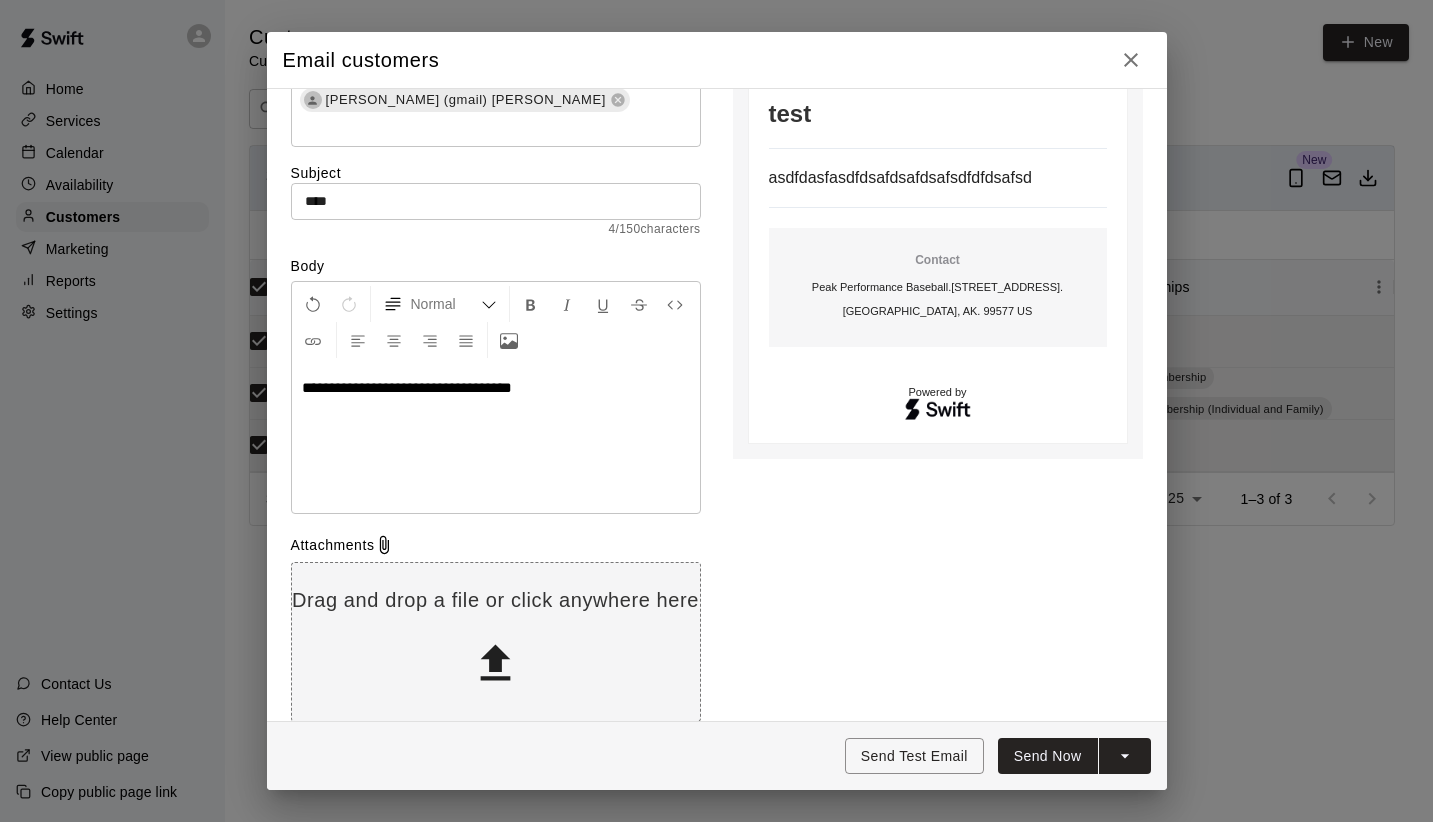 click 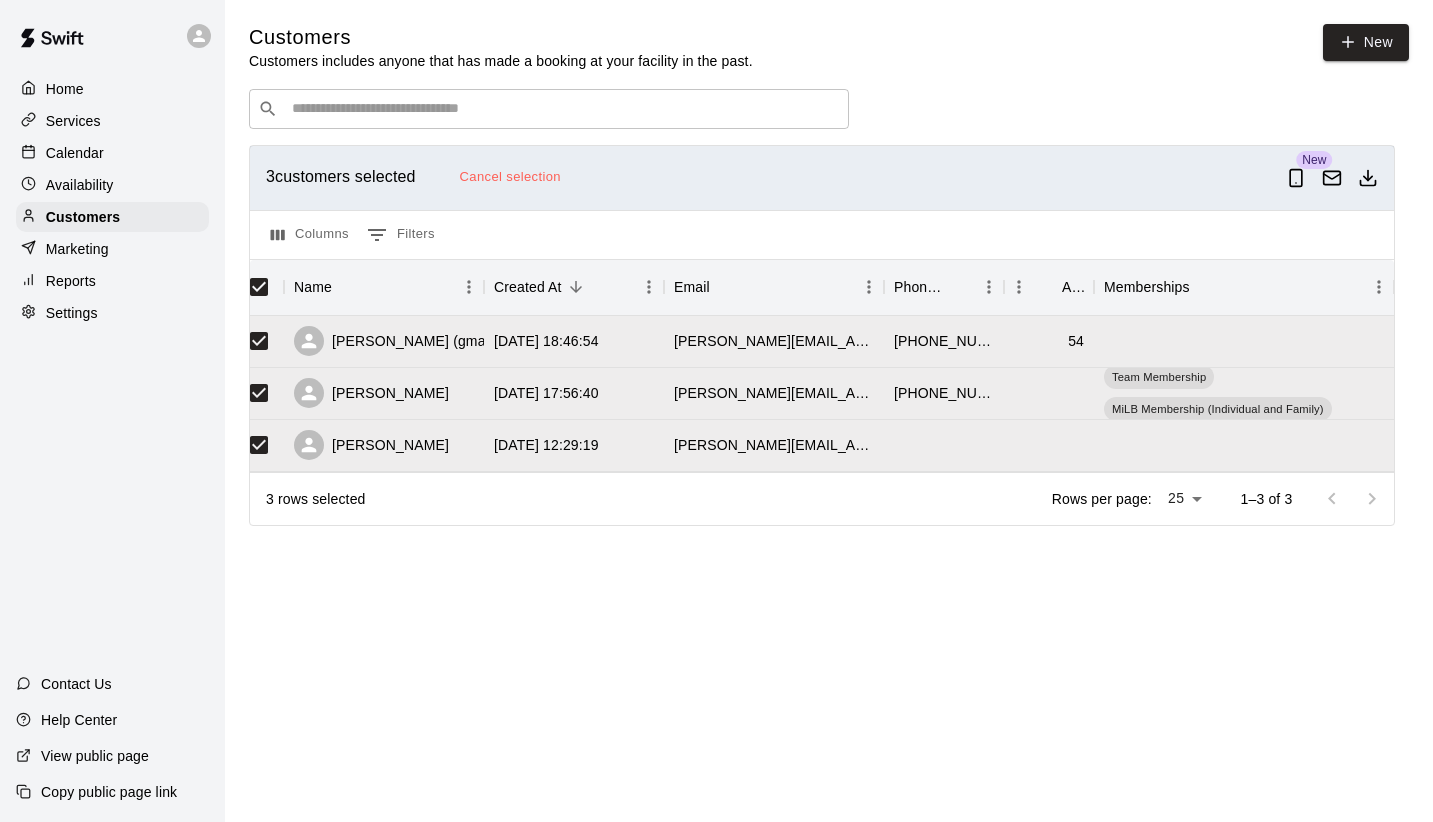 click on "Customers Customers includes anyone that has made a booking at your facility in the past.   New ​ ​ 3  customers selected Cancel selection New Columns 0 Filters Name Created At Email Phone Number Age Memberships [PERSON_NAME] (gmail) [PERSON_NAME] [DATE] 18:46:54 [PERSON_NAME][EMAIL_ADDRESS][DOMAIN_NAME] [PHONE_NUMBER] 54 [PERSON_NAME] [DATE] 17:56:40 [PERSON_NAME][EMAIL_ADDRESS][PERSON_NAME][DOMAIN_NAME] [PHONE_NUMBER] Team Membership MiLB Membership (Individual and Family) [PERSON_NAME]  [DATE] 12:29:19 [PERSON_NAME][EMAIL_ADDRESS][DOMAIN_NAME] 3 rows selected Rows per page: 25 ** 1–3 of 3" at bounding box center (829, 291) 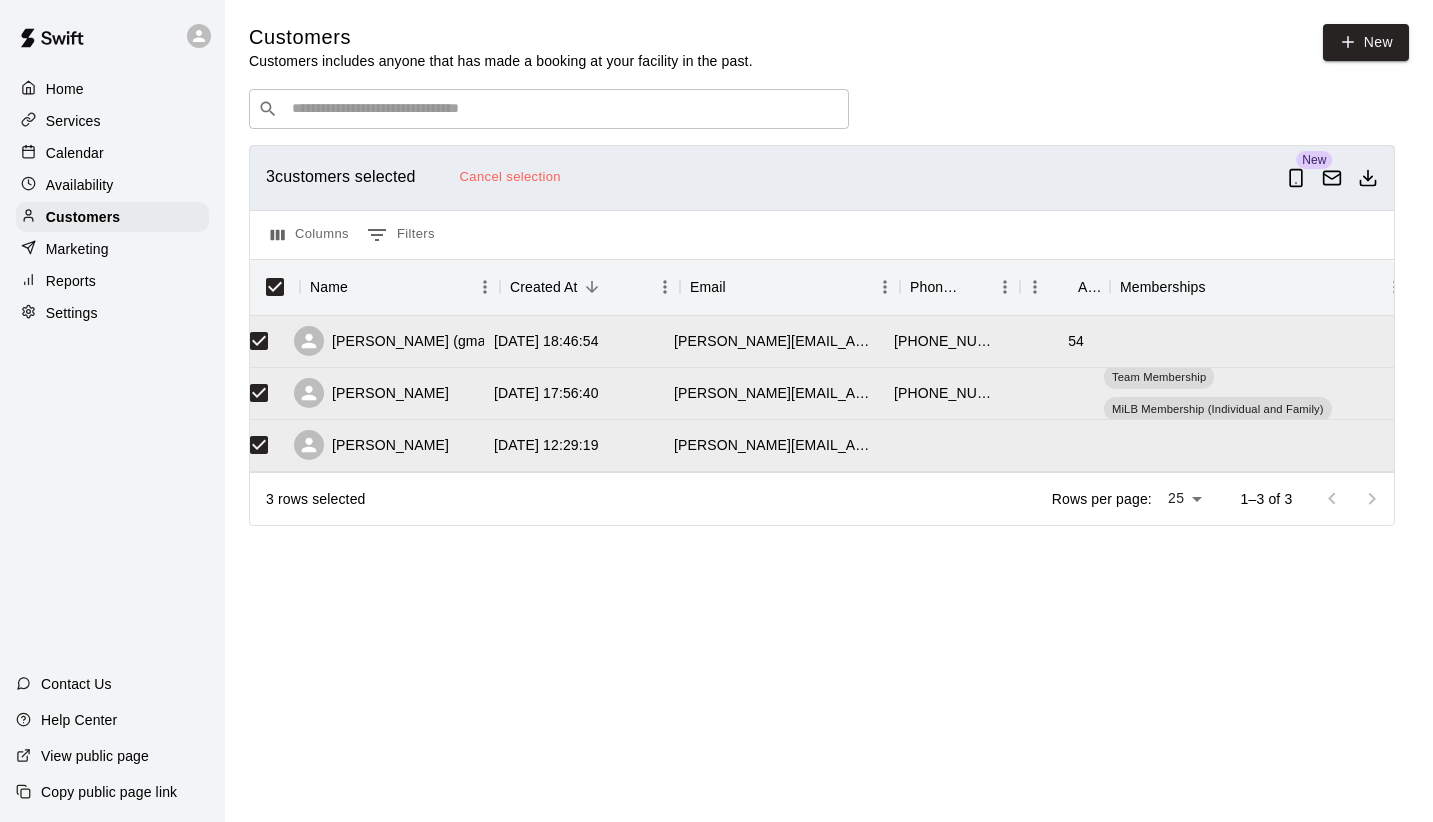 scroll, scrollTop: 0, scrollLeft: 0, axis: both 